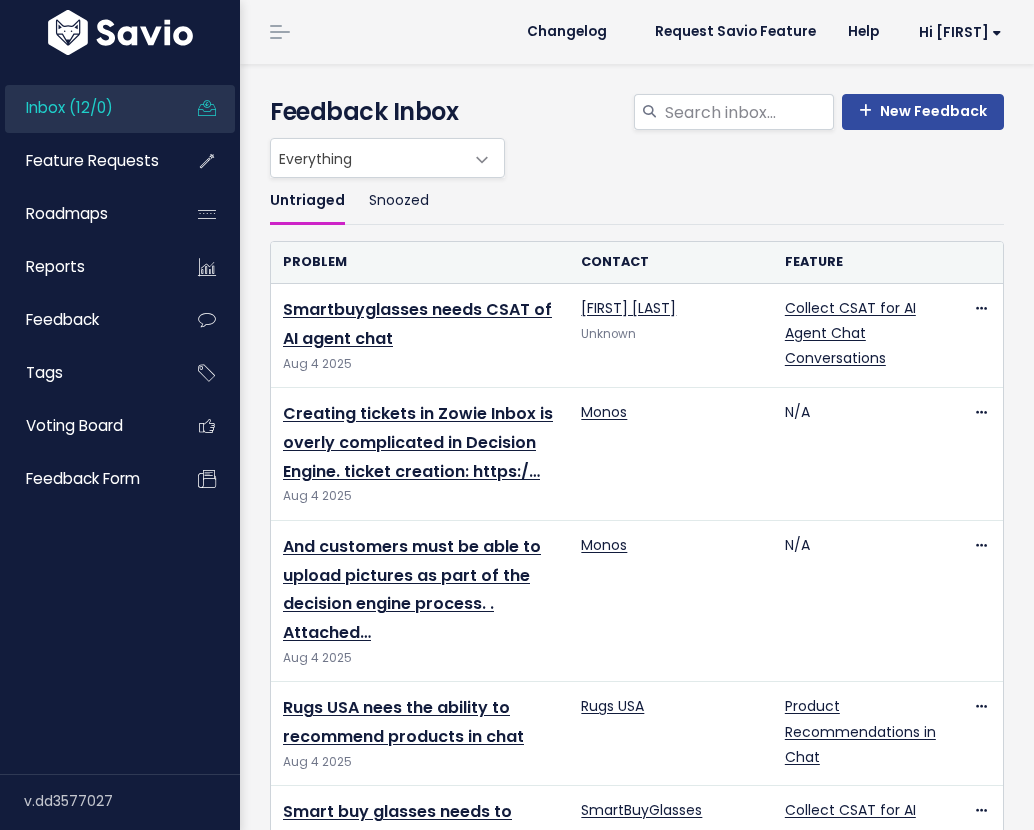 scroll, scrollTop: 0, scrollLeft: 0, axis: both 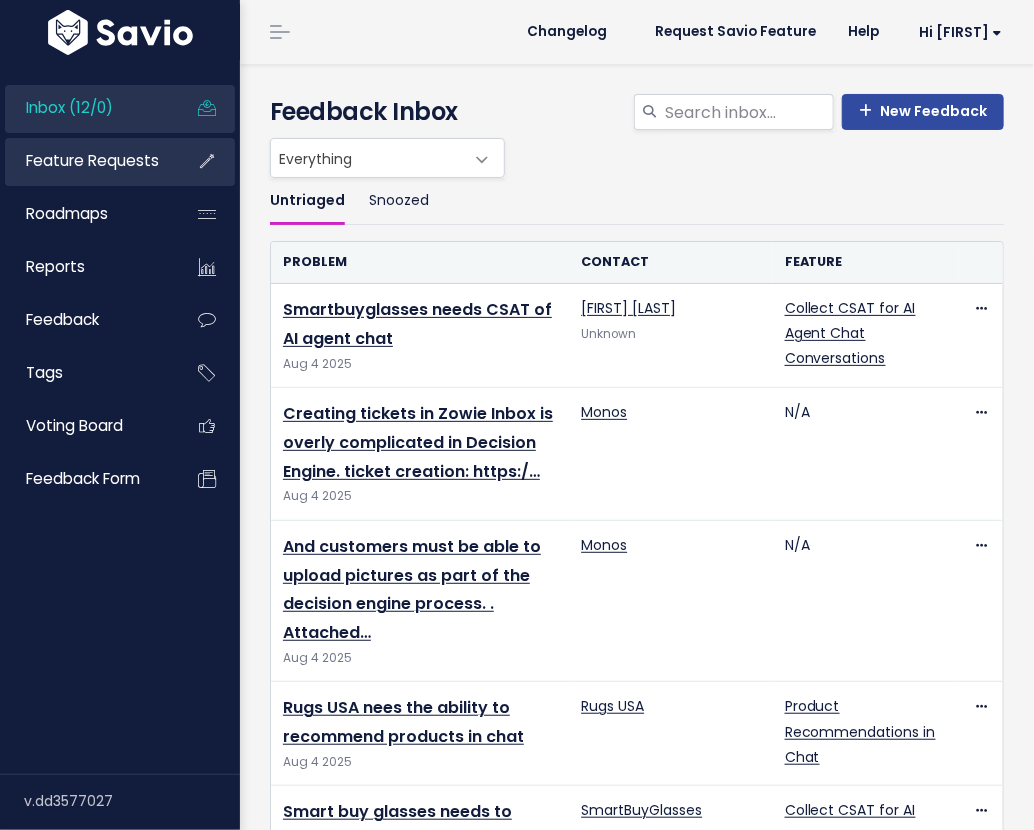 click on "Feature Requests" at bounding box center (92, 160) 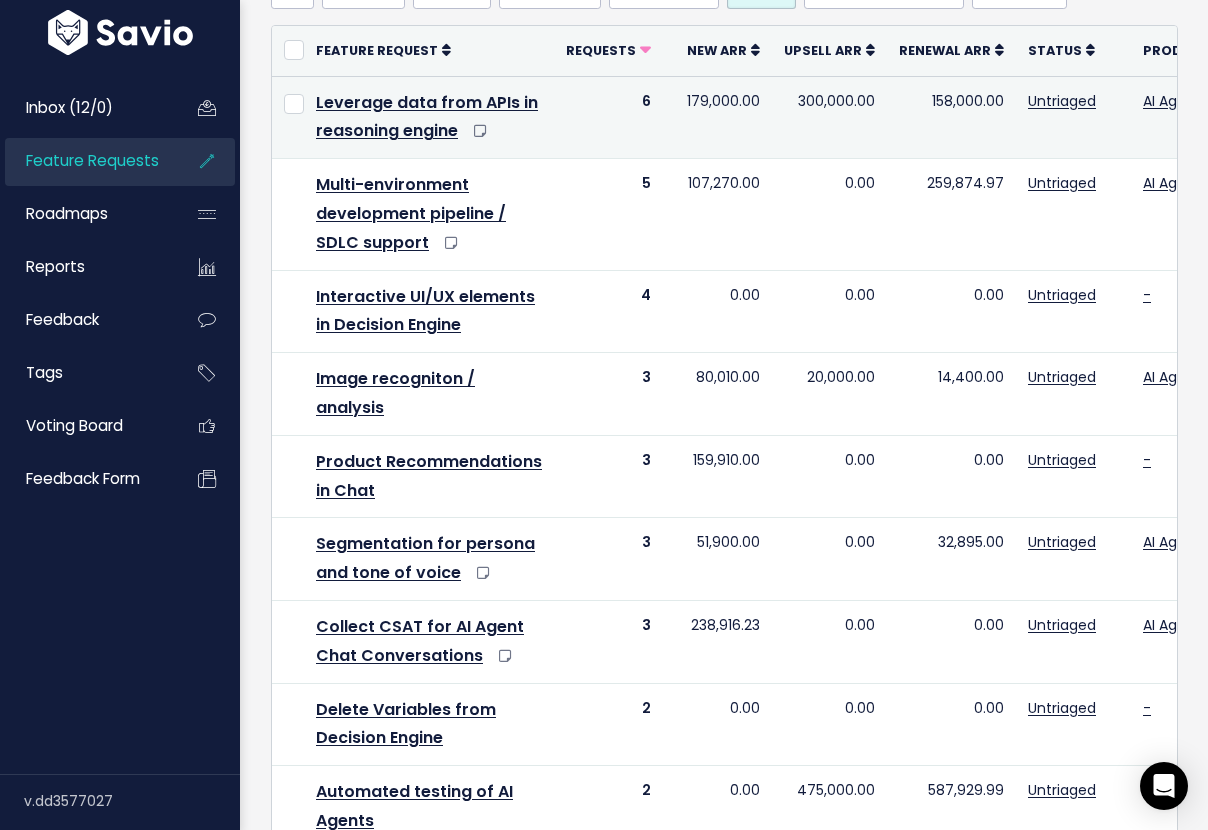 scroll, scrollTop: 18, scrollLeft: 0, axis: vertical 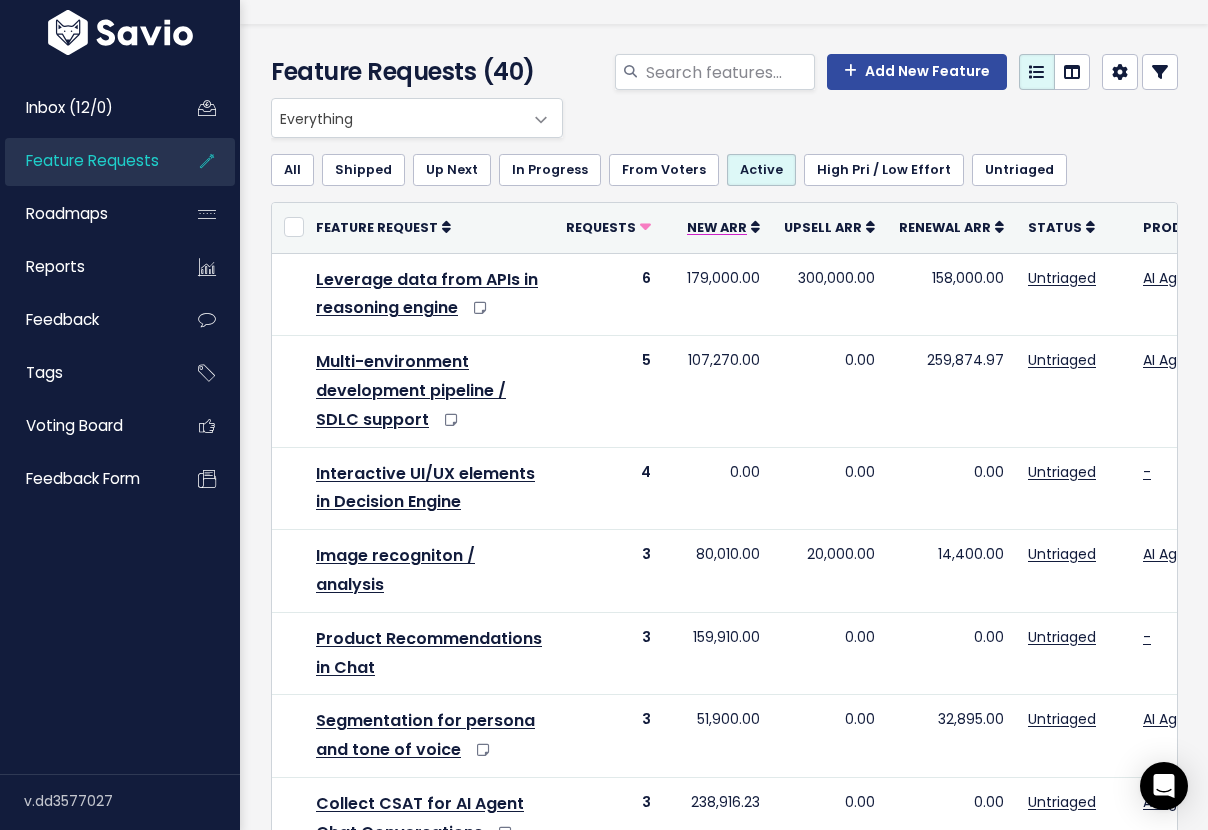click on "New ARR" at bounding box center (717, 227) 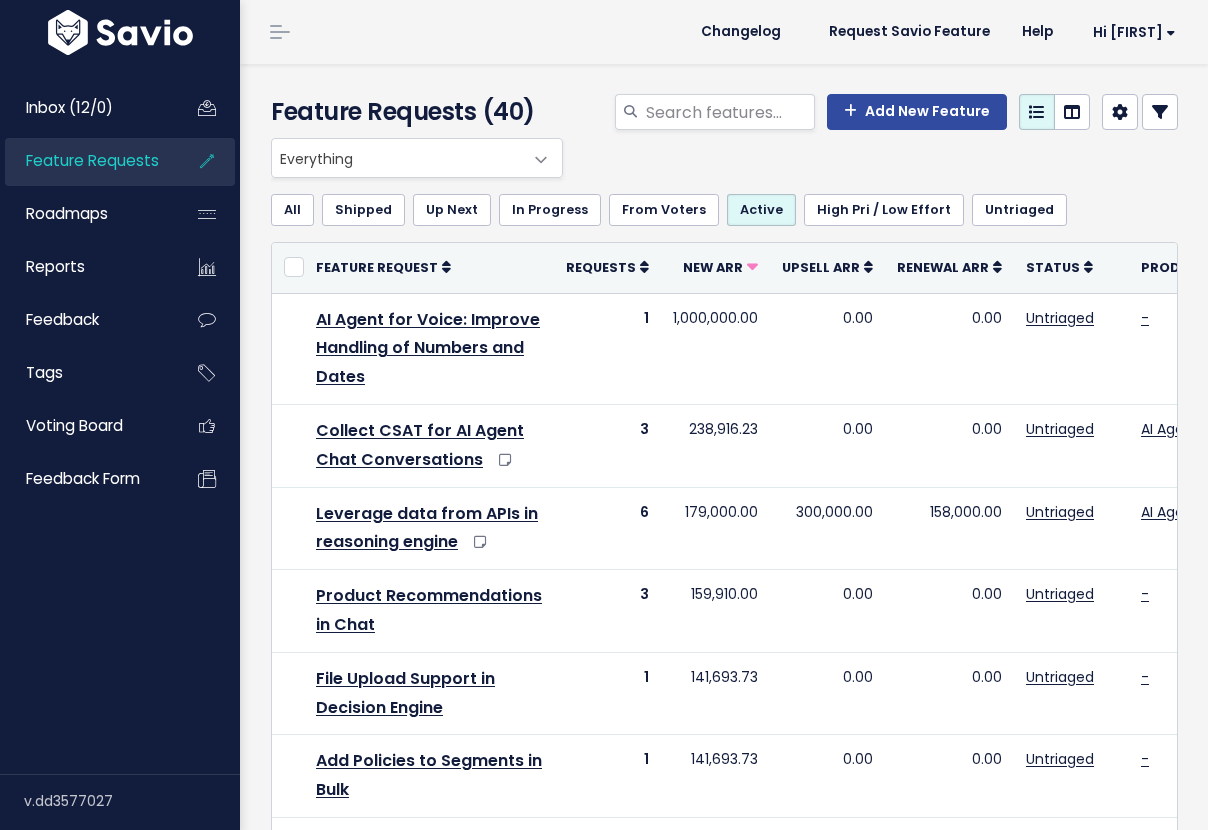 scroll, scrollTop: 0, scrollLeft: 0, axis: both 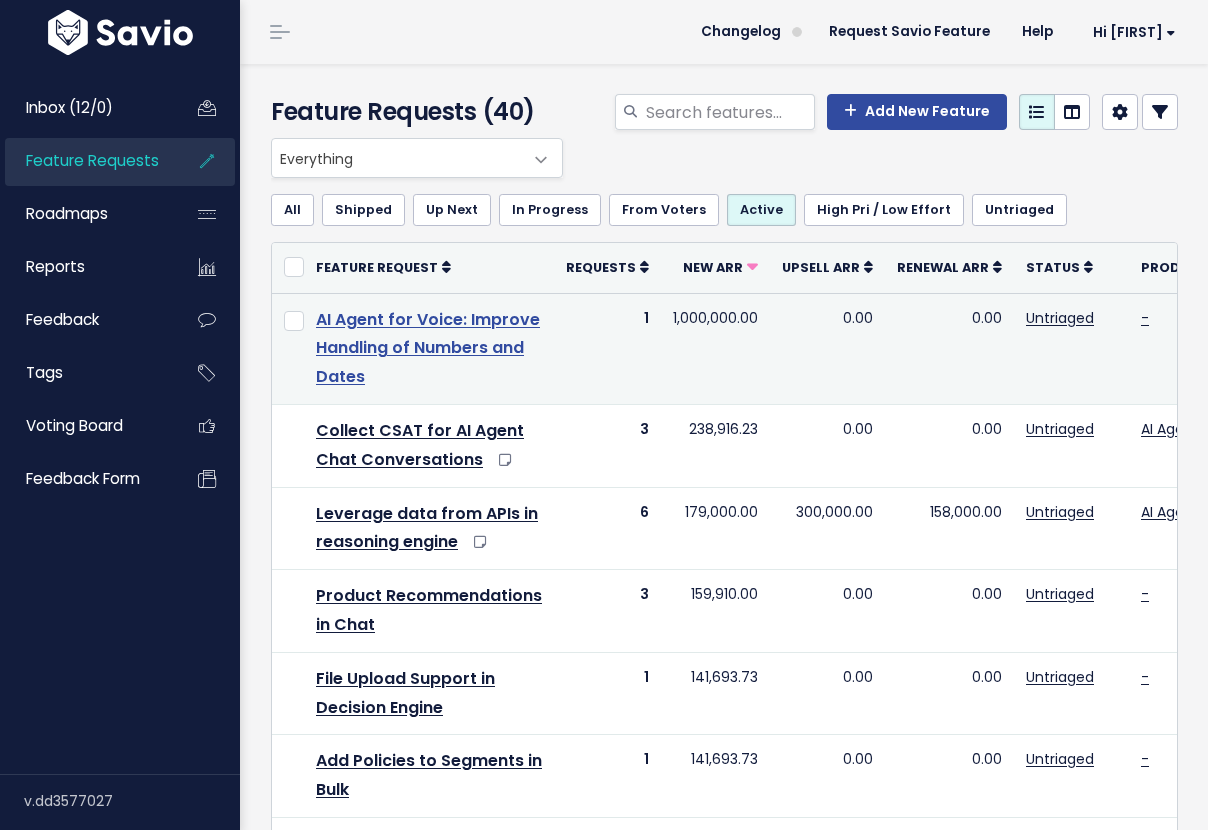 click on "AI Agent for Voice: Improve Handling of Numbers and Dates" at bounding box center [428, 348] 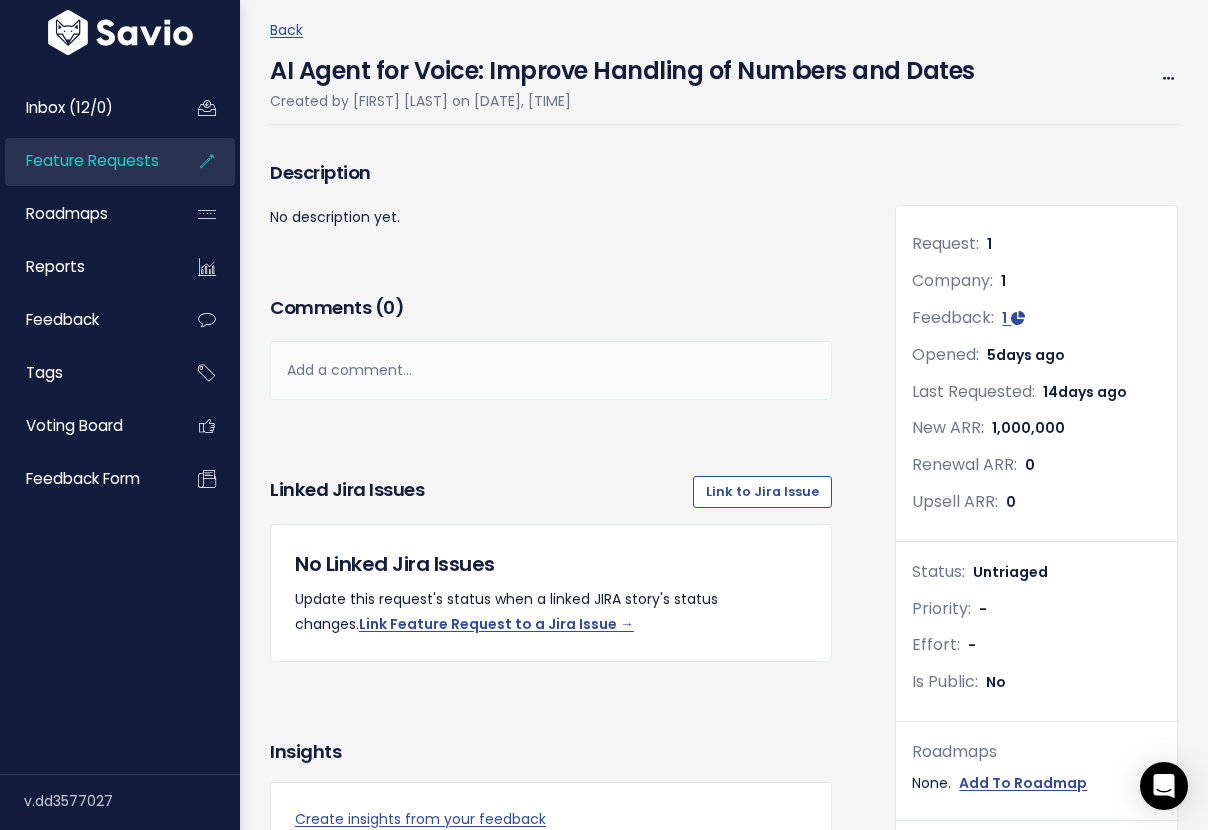 scroll, scrollTop: 0, scrollLeft: 0, axis: both 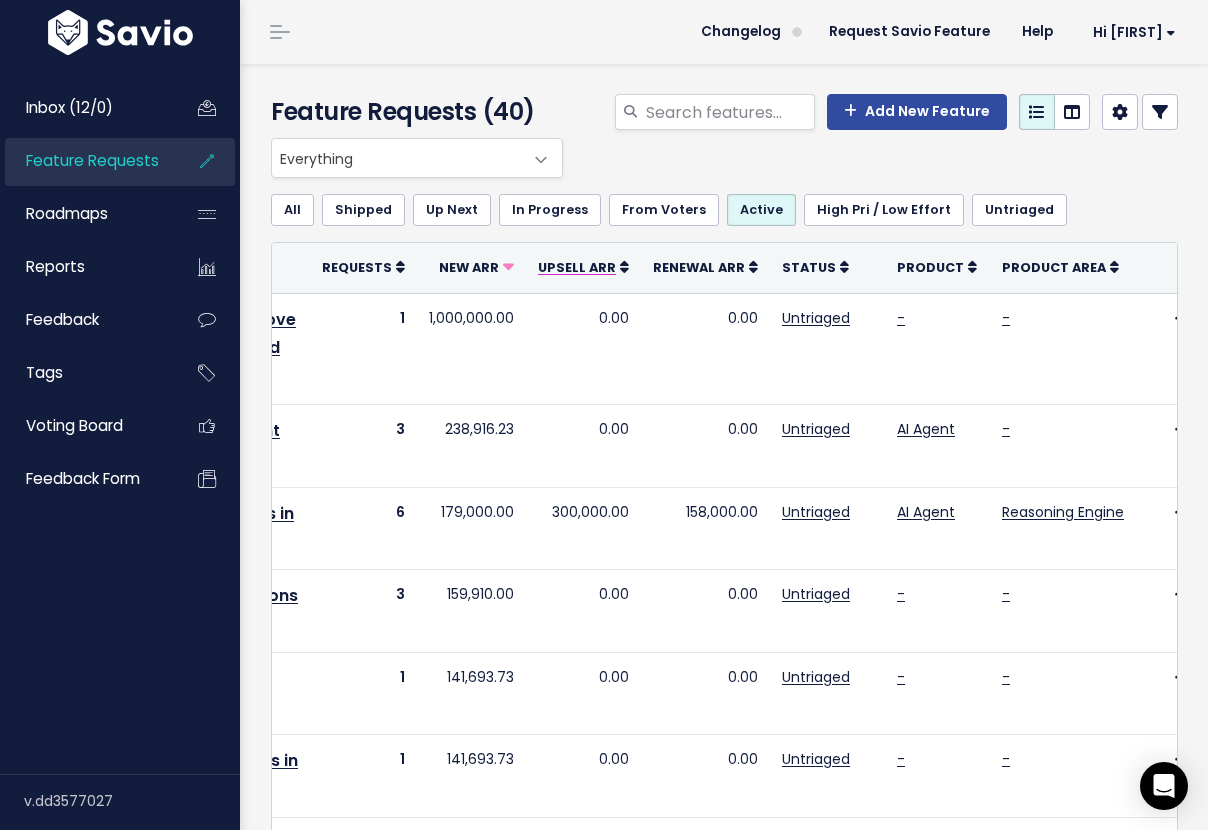 click on "Upsell ARR" at bounding box center (577, 267) 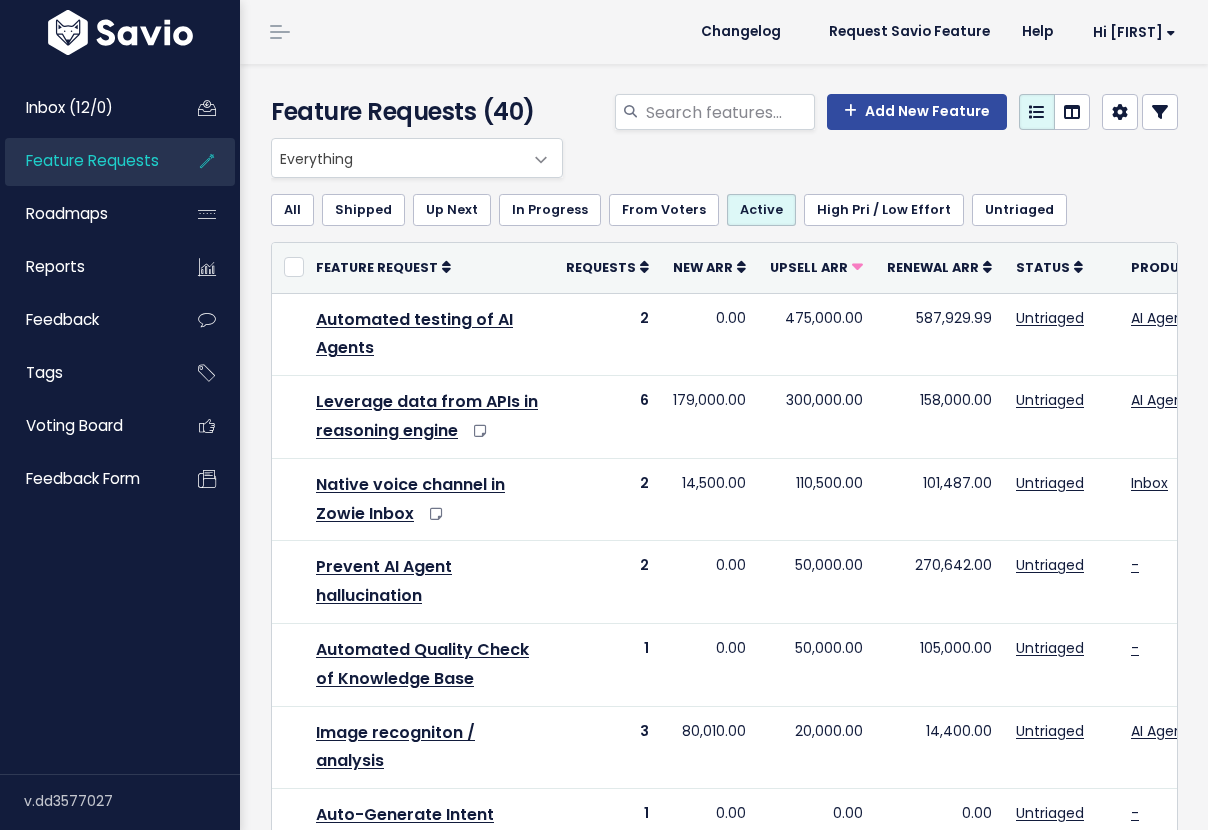 scroll, scrollTop: 0, scrollLeft: 0, axis: both 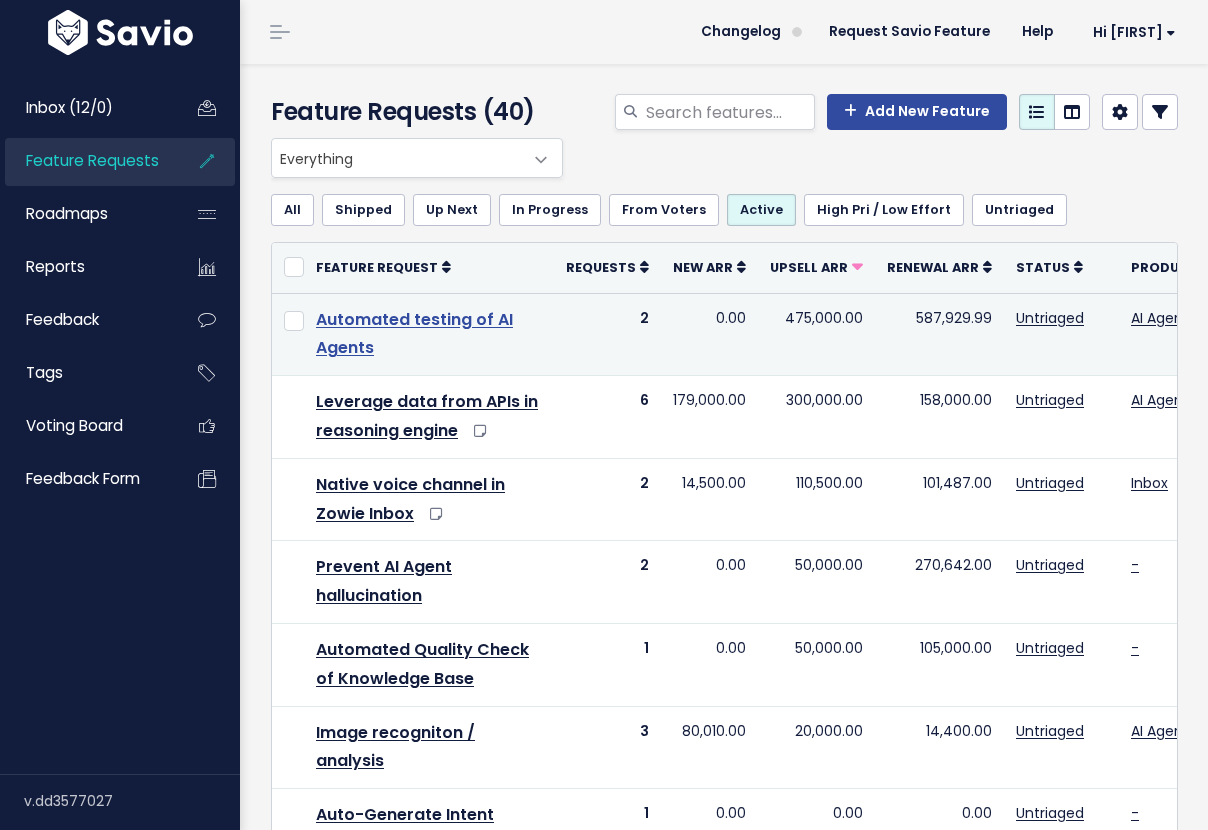 click on "Automated testing of AI Agents" at bounding box center (414, 334) 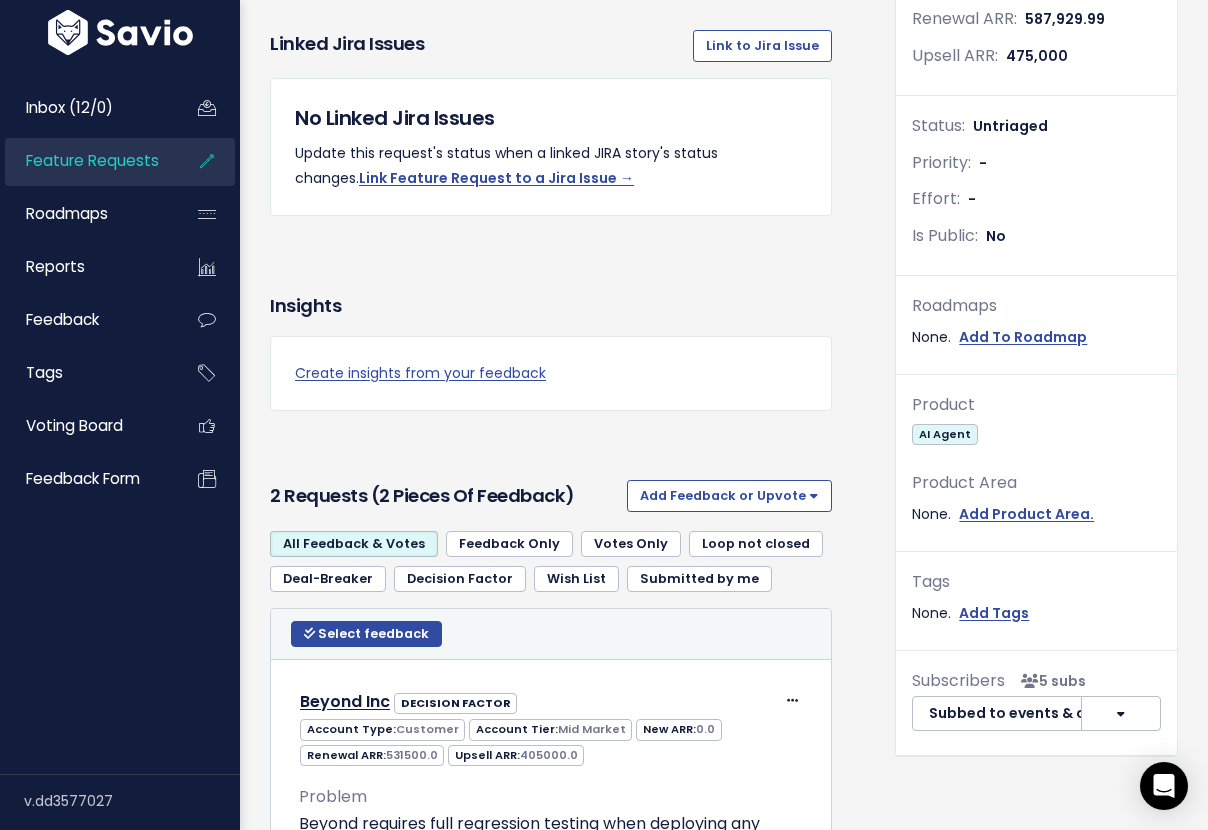 scroll, scrollTop: 151, scrollLeft: 0, axis: vertical 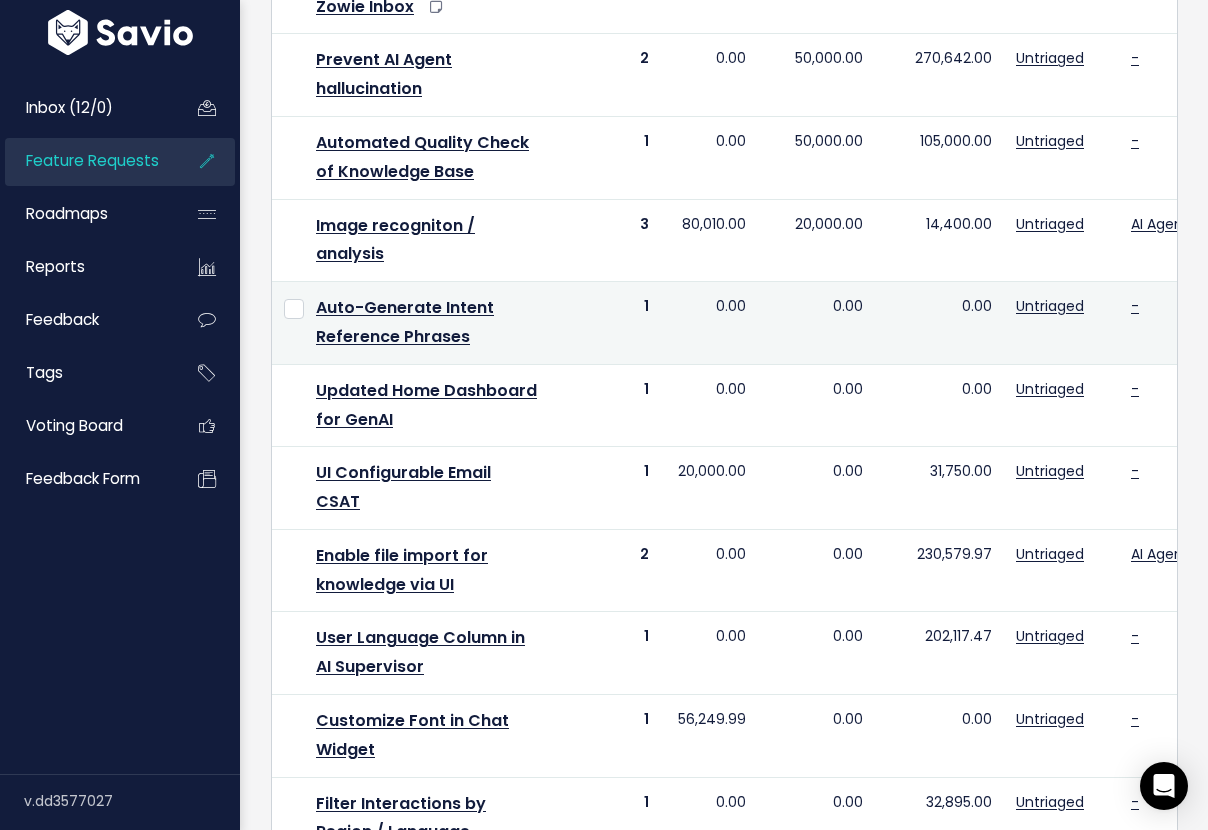 click on "Auto-Generate Intent Reference Phrases" at bounding box center (429, 323) 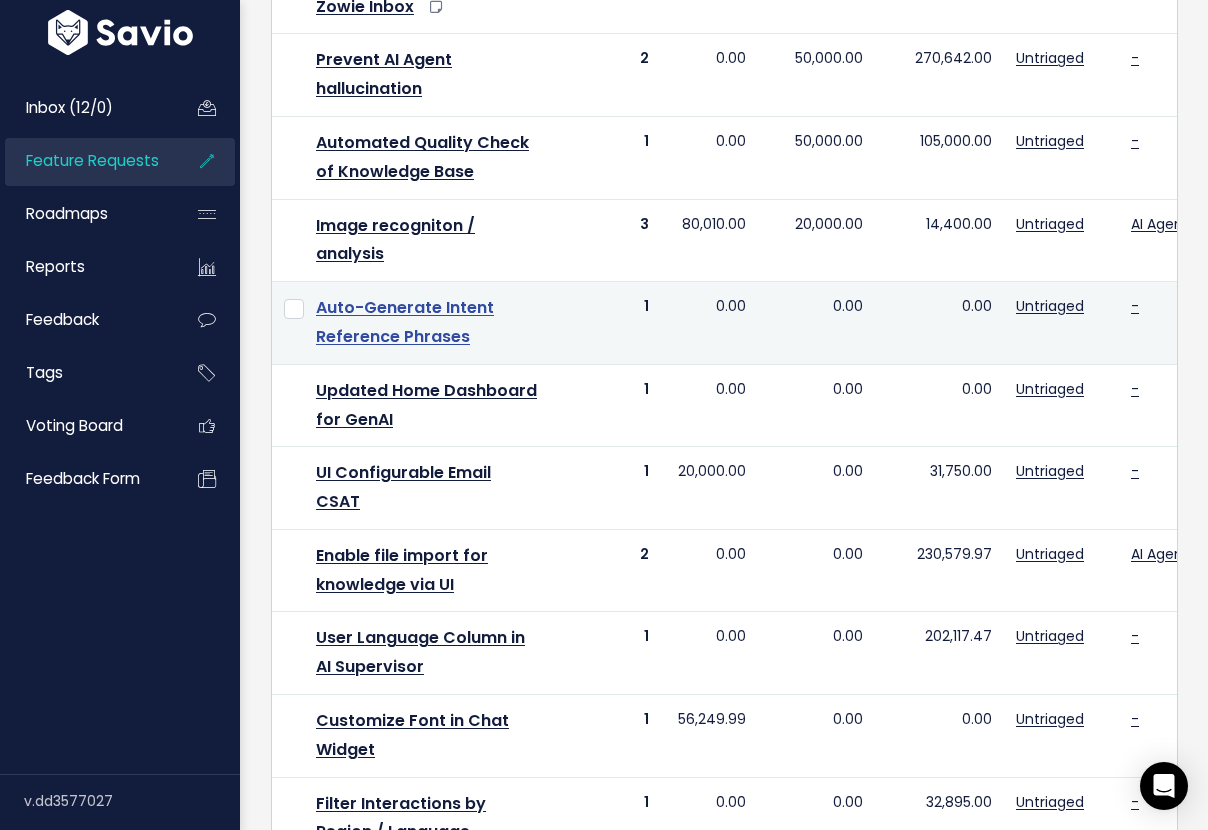 click on "Auto-Generate Intent Reference Phrases" at bounding box center [405, 322] 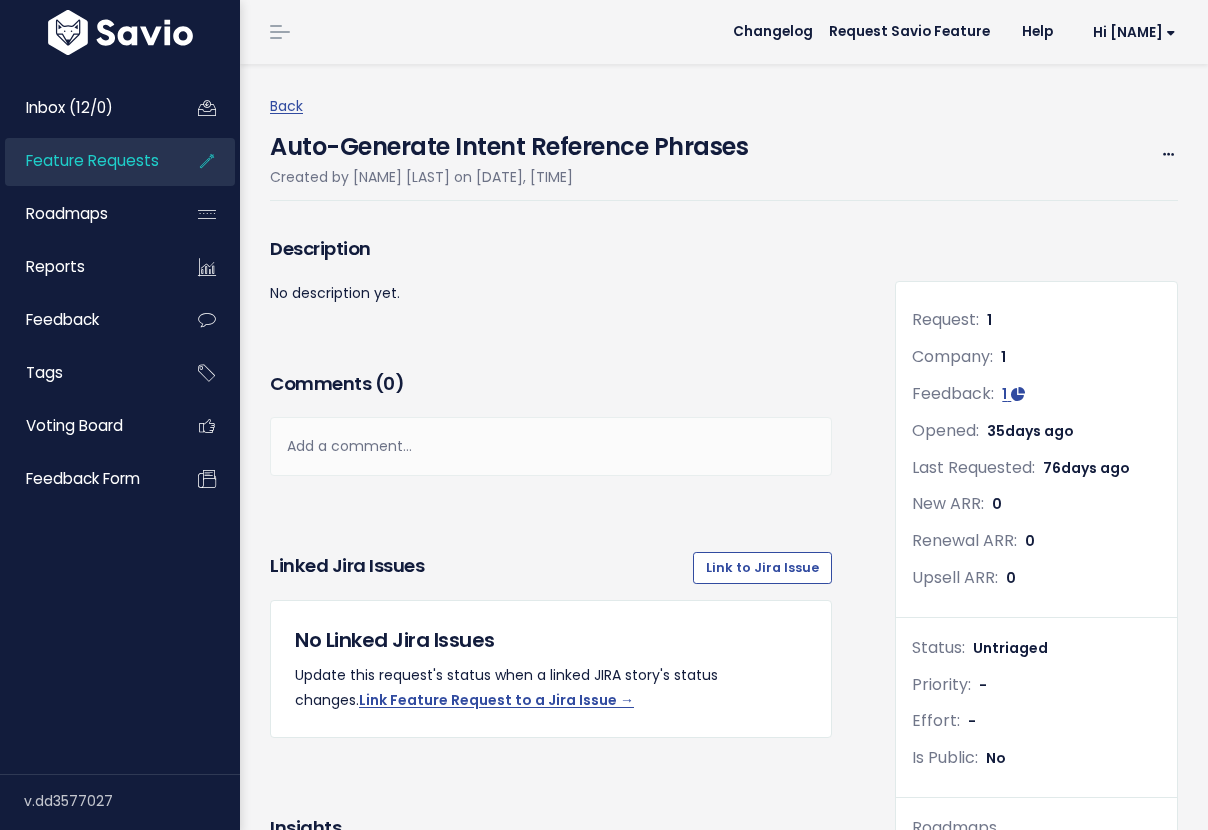 scroll, scrollTop: 0, scrollLeft: 0, axis: both 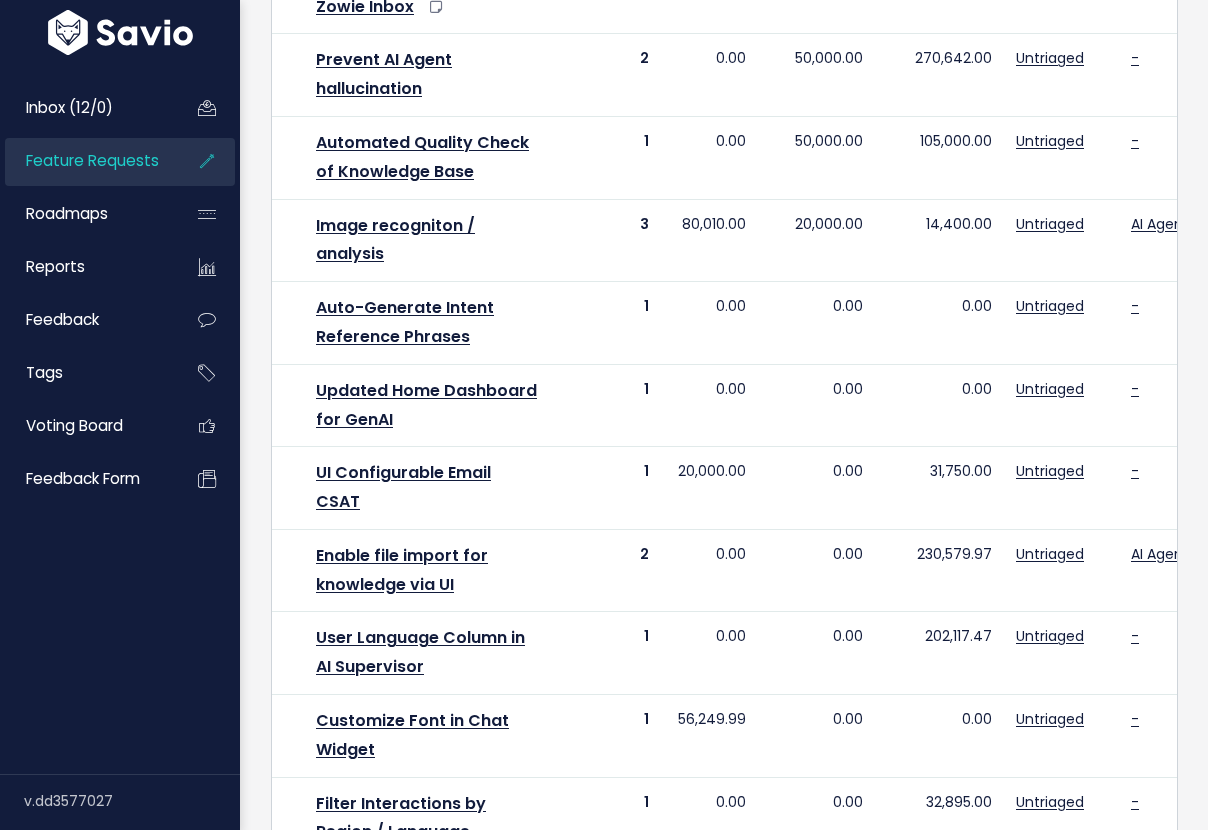click on "Image recogniton / analysis" at bounding box center [429, 240] 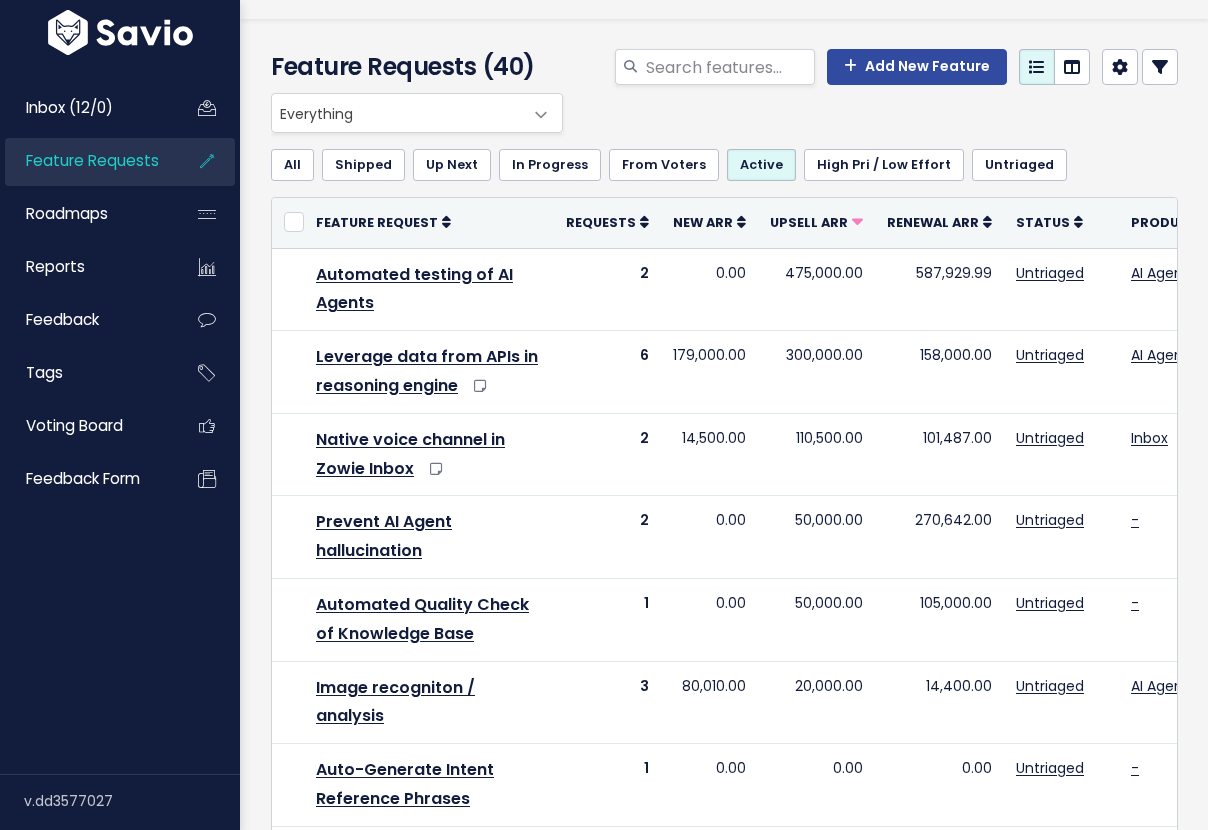 scroll, scrollTop: 0, scrollLeft: 0, axis: both 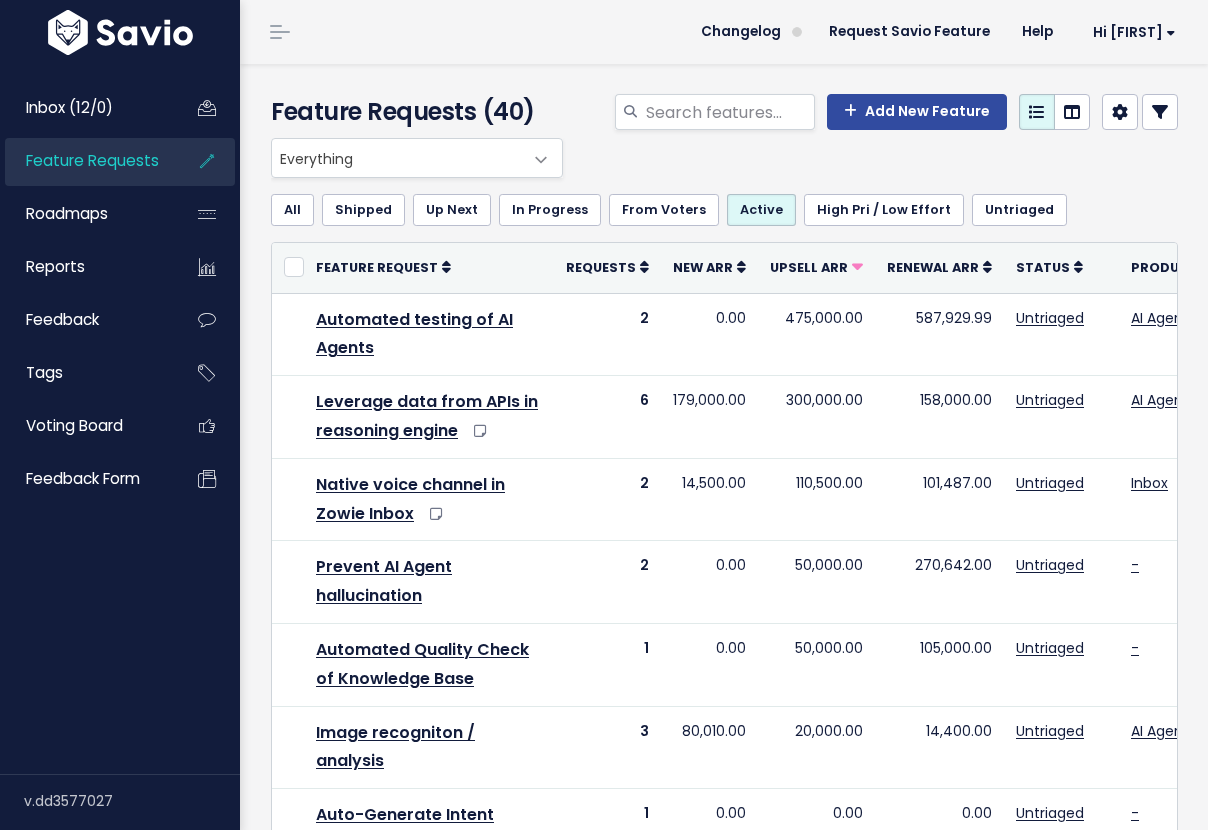 click on "Requests" at bounding box center [607, 268] 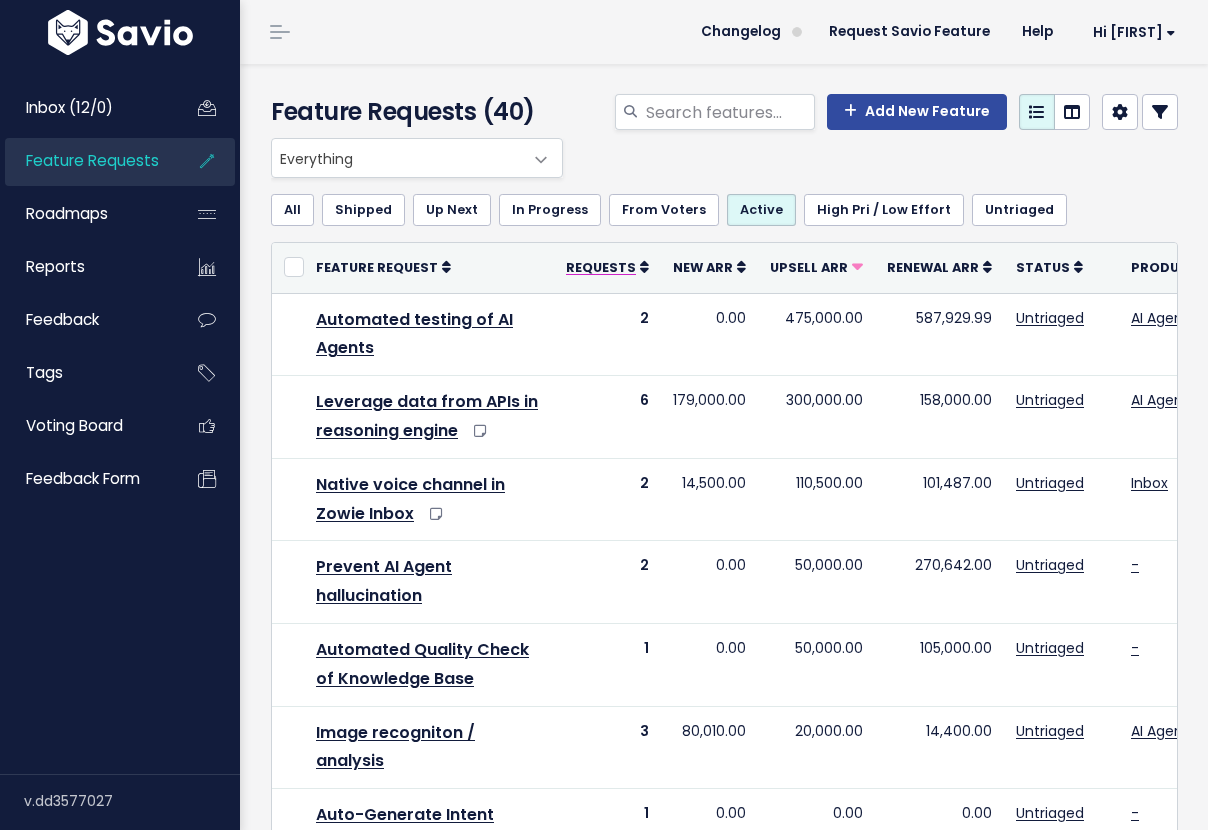 click on "Requests" at bounding box center (601, 267) 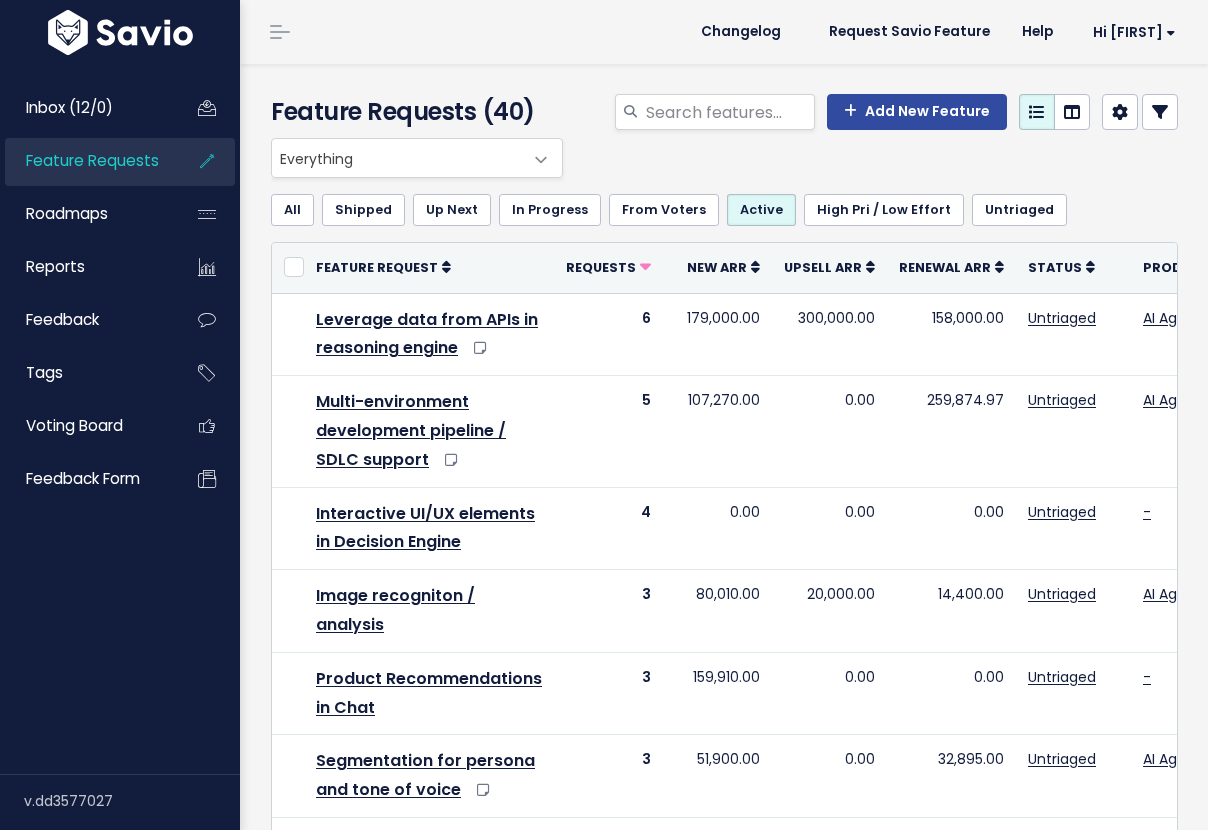 scroll, scrollTop: 0, scrollLeft: 0, axis: both 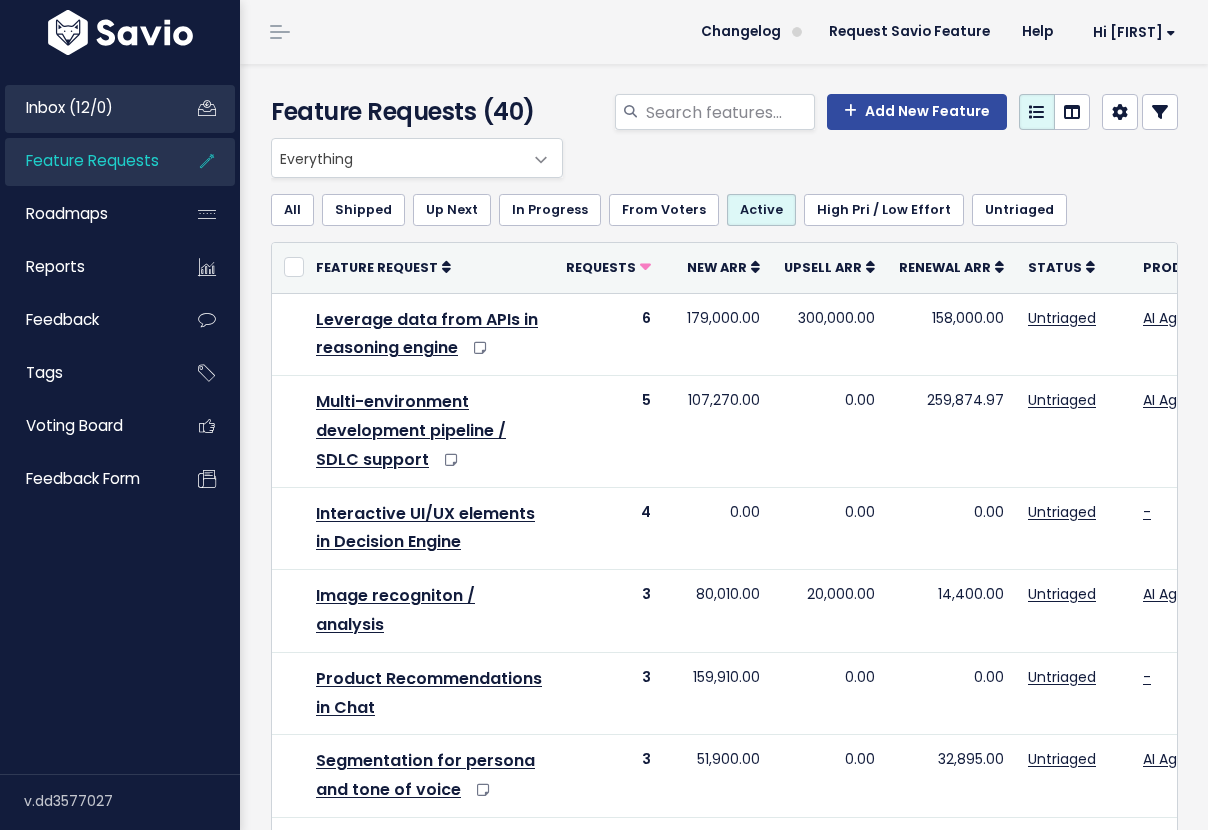 click on "Inbox (12/0)" at bounding box center (69, 107) 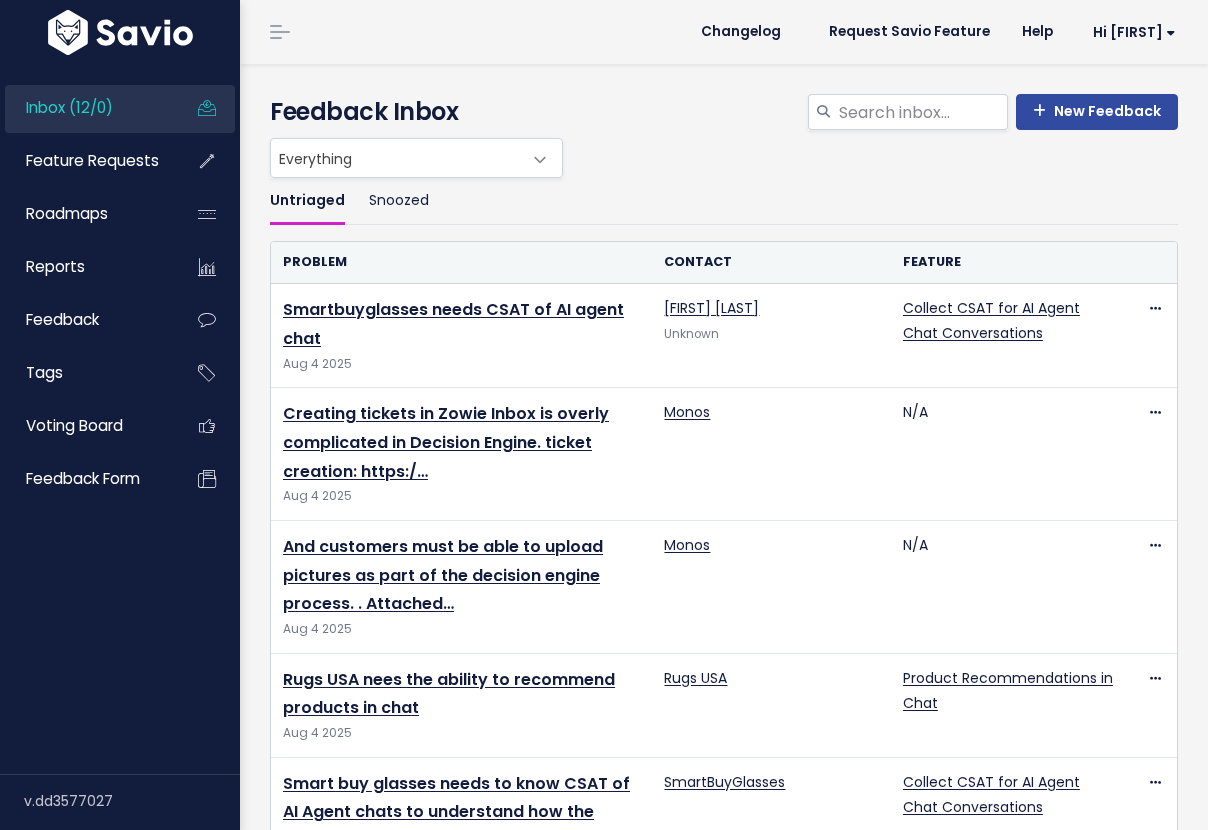 scroll, scrollTop: 0, scrollLeft: 0, axis: both 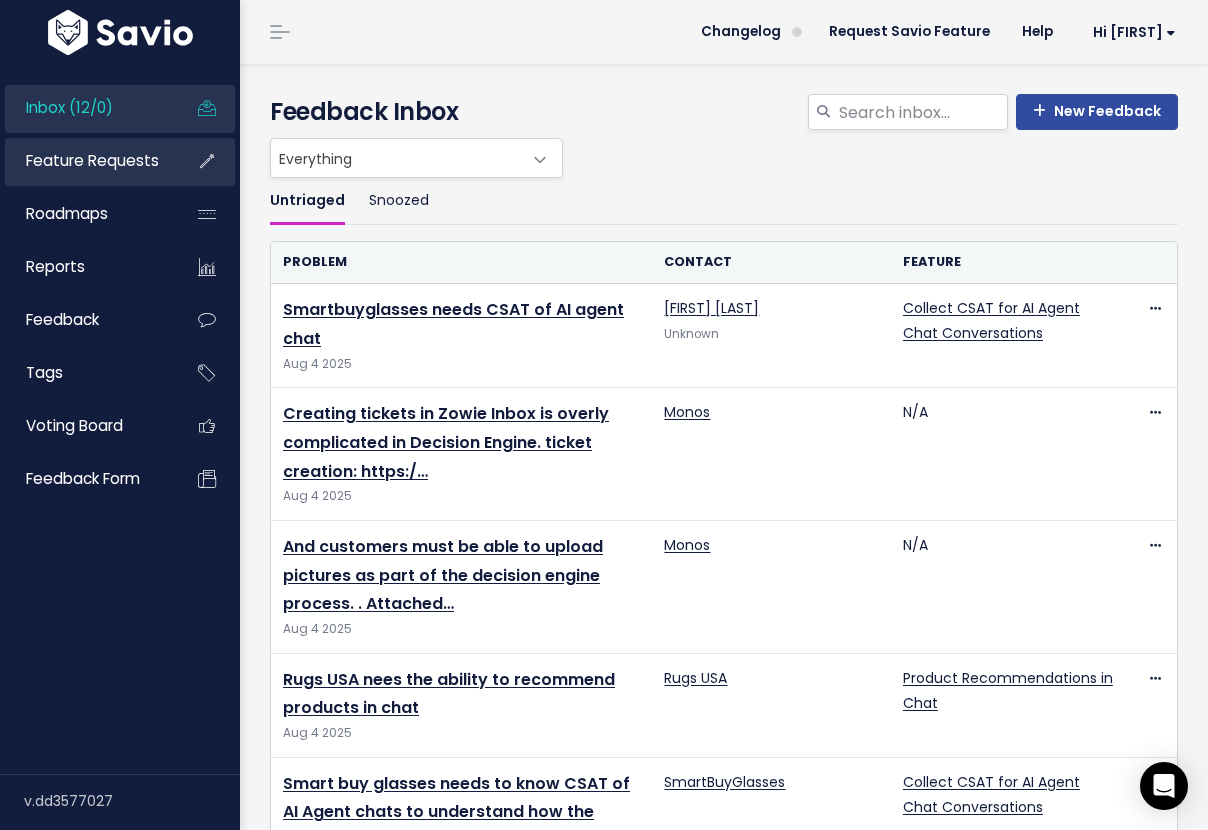 click on "Feature Requests" at bounding box center [92, 160] 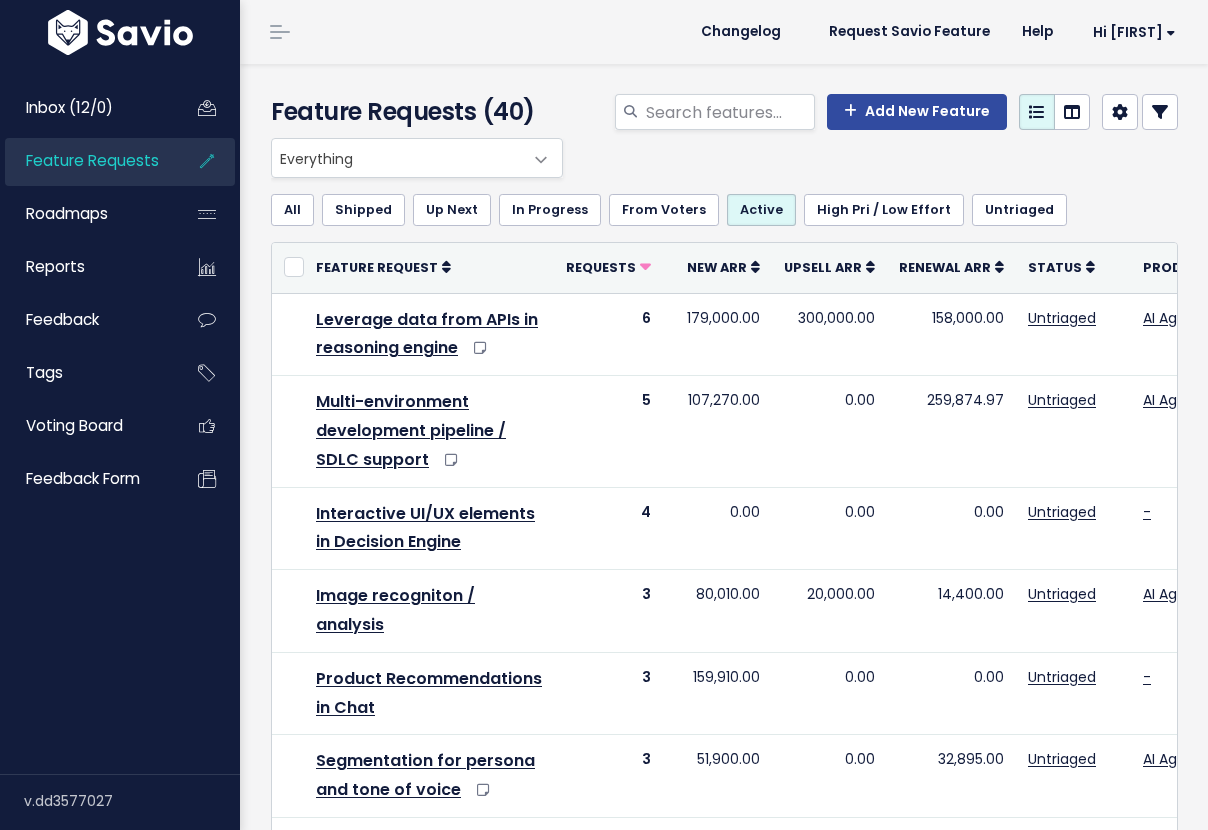 scroll, scrollTop: 0, scrollLeft: 0, axis: both 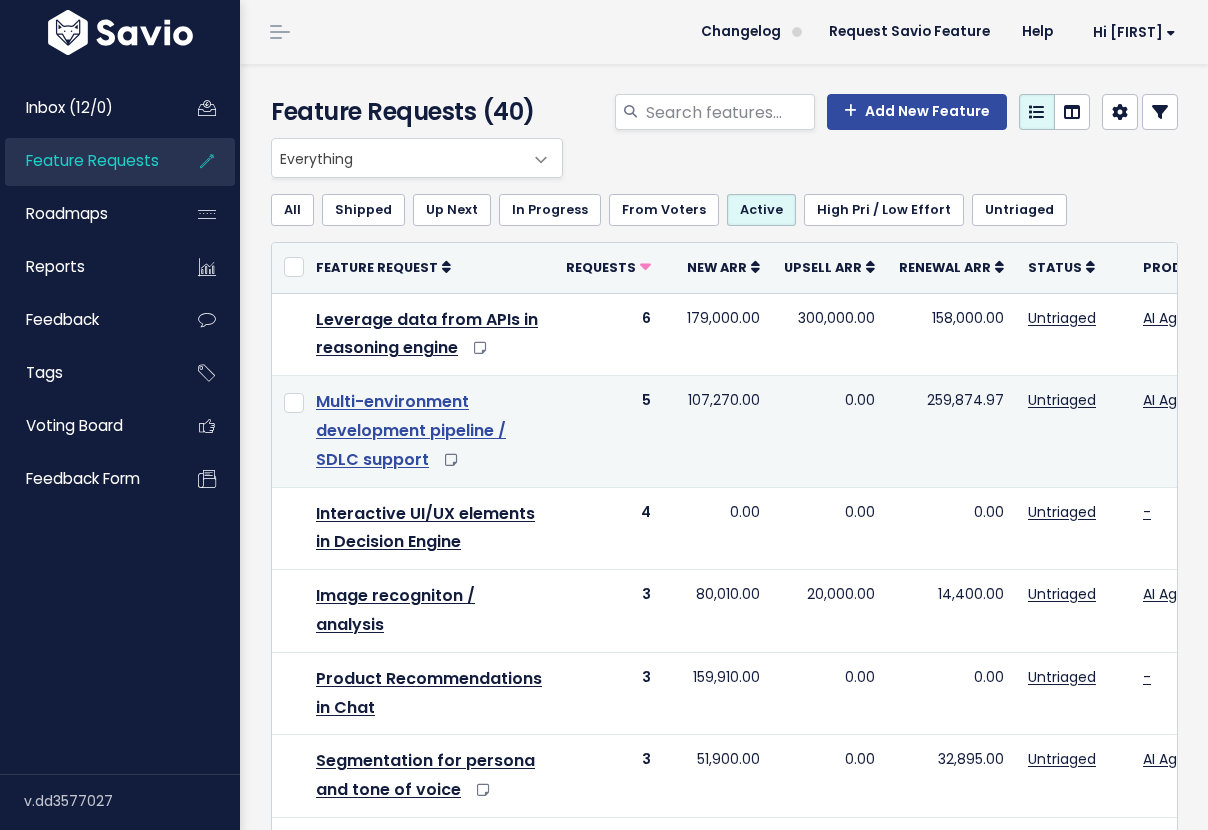 click on "Multi-environment development pipeline / SDLC support" at bounding box center (411, 430) 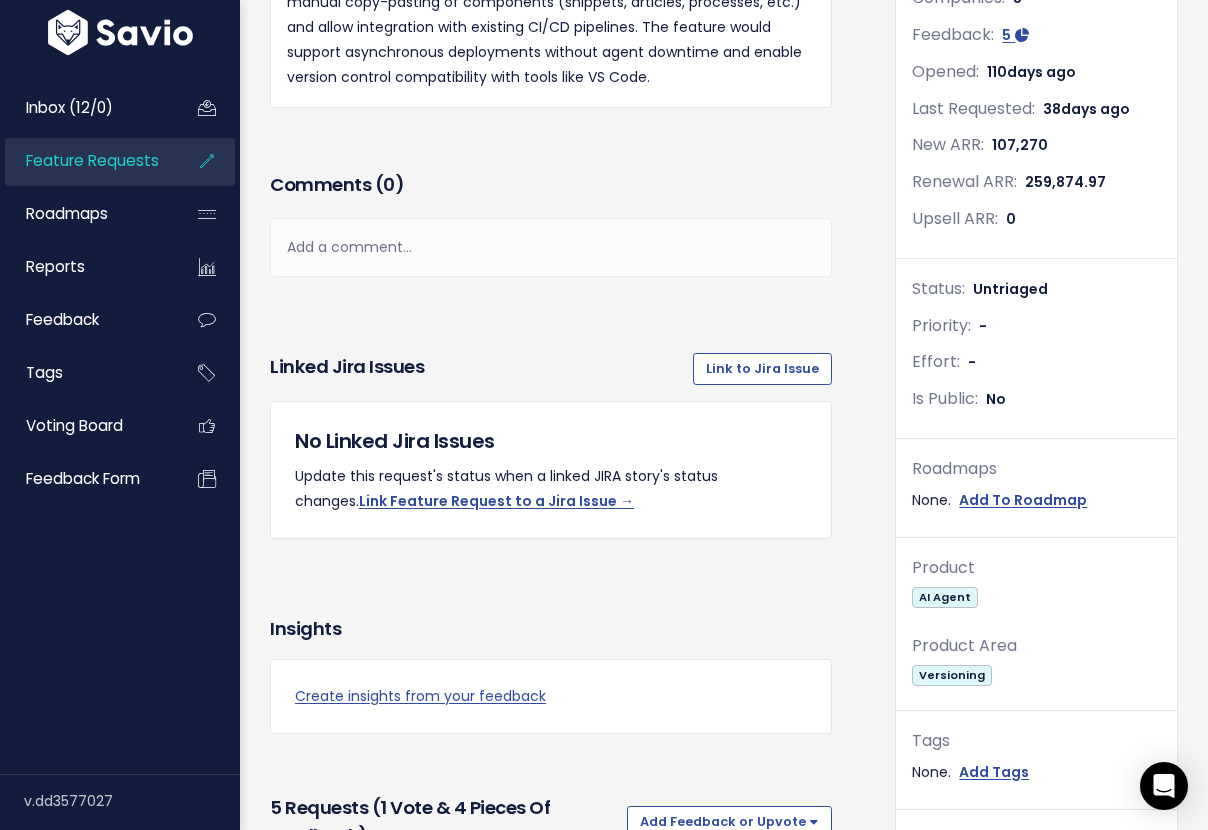scroll, scrollTop: 0, scrollLeft: 0, axis: both 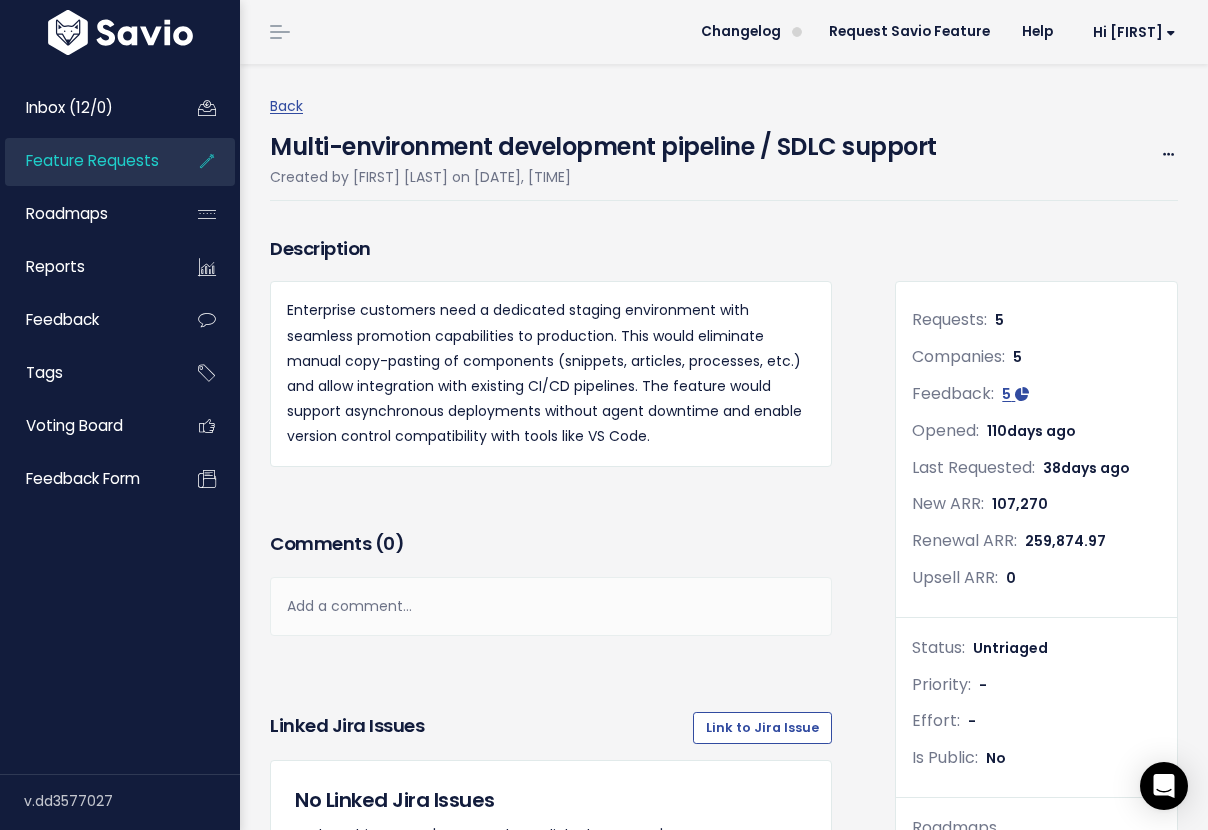click on "Feature Requests" at bounding box center [85, 161] 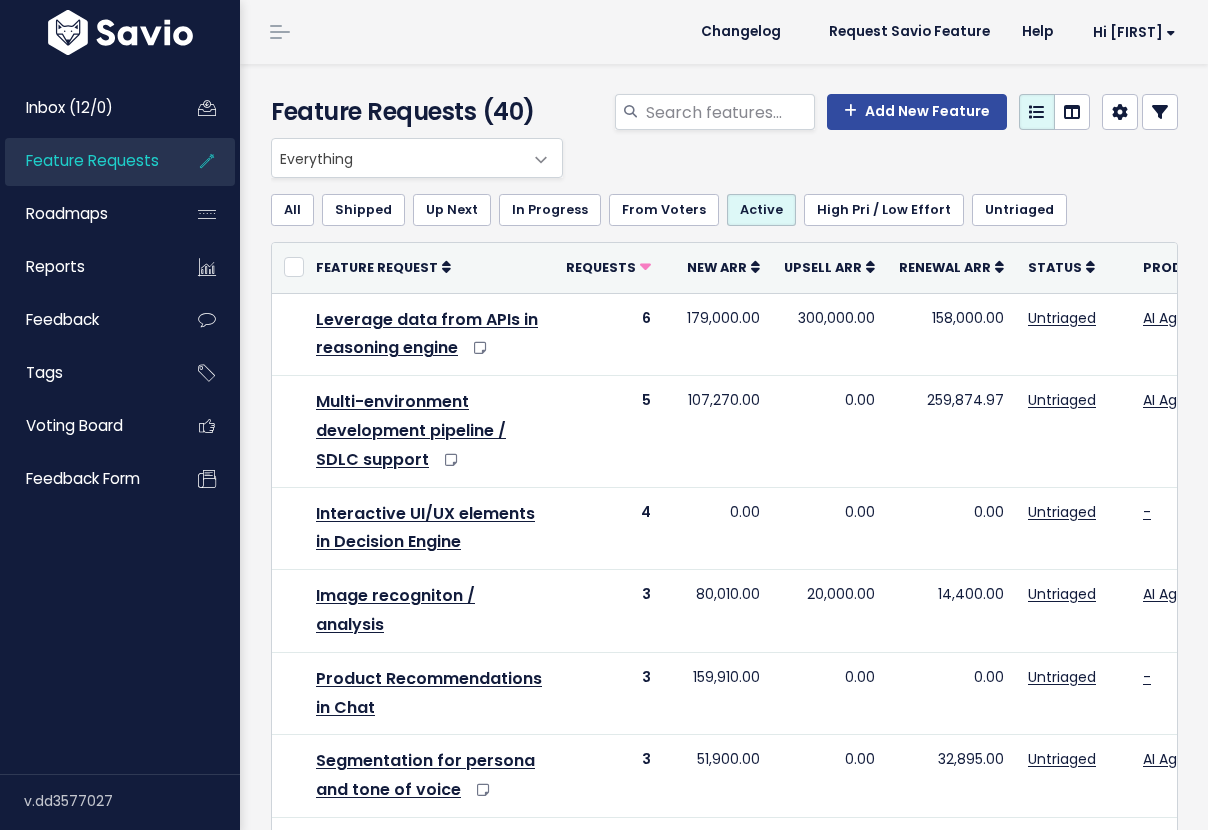 scroll, scrollTop: 0, scrollLeft: 0, axis: both 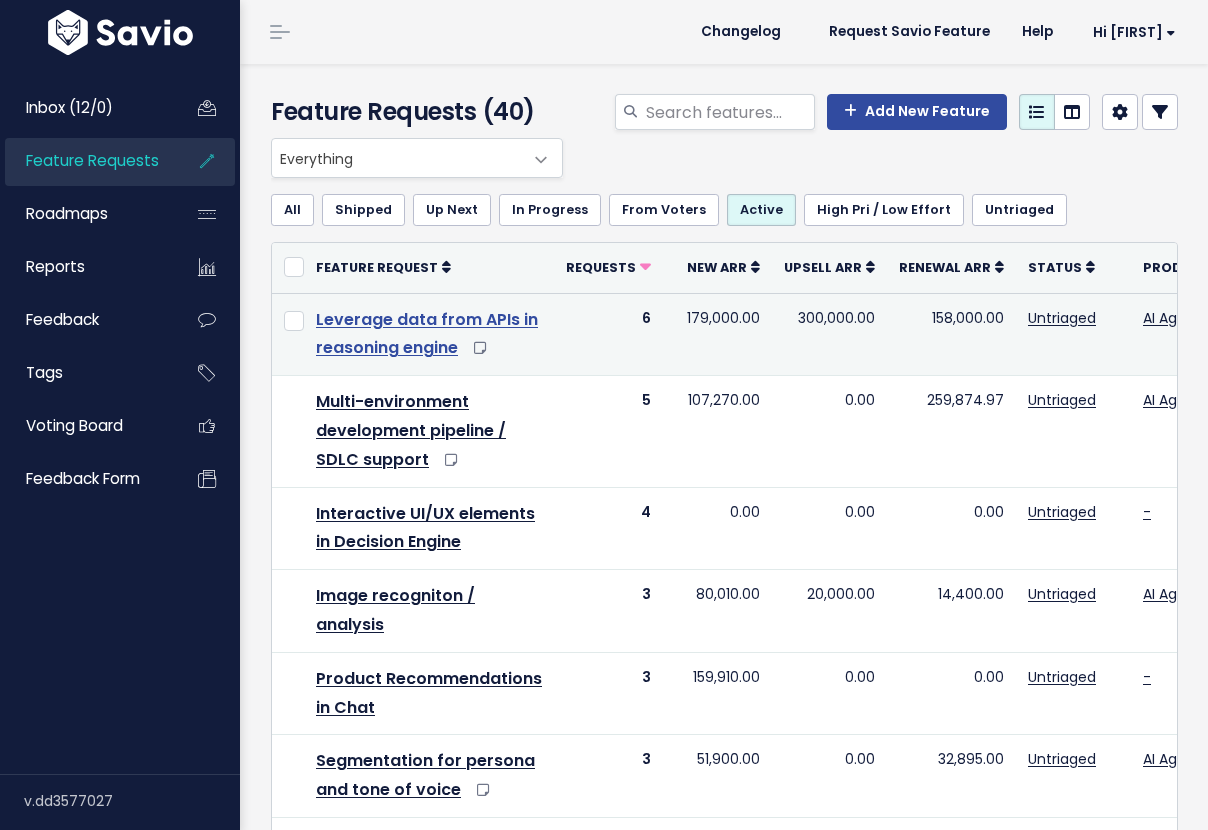 click on "Leverage data from APIs in reasoning engine" at bounding box center (427, 334) 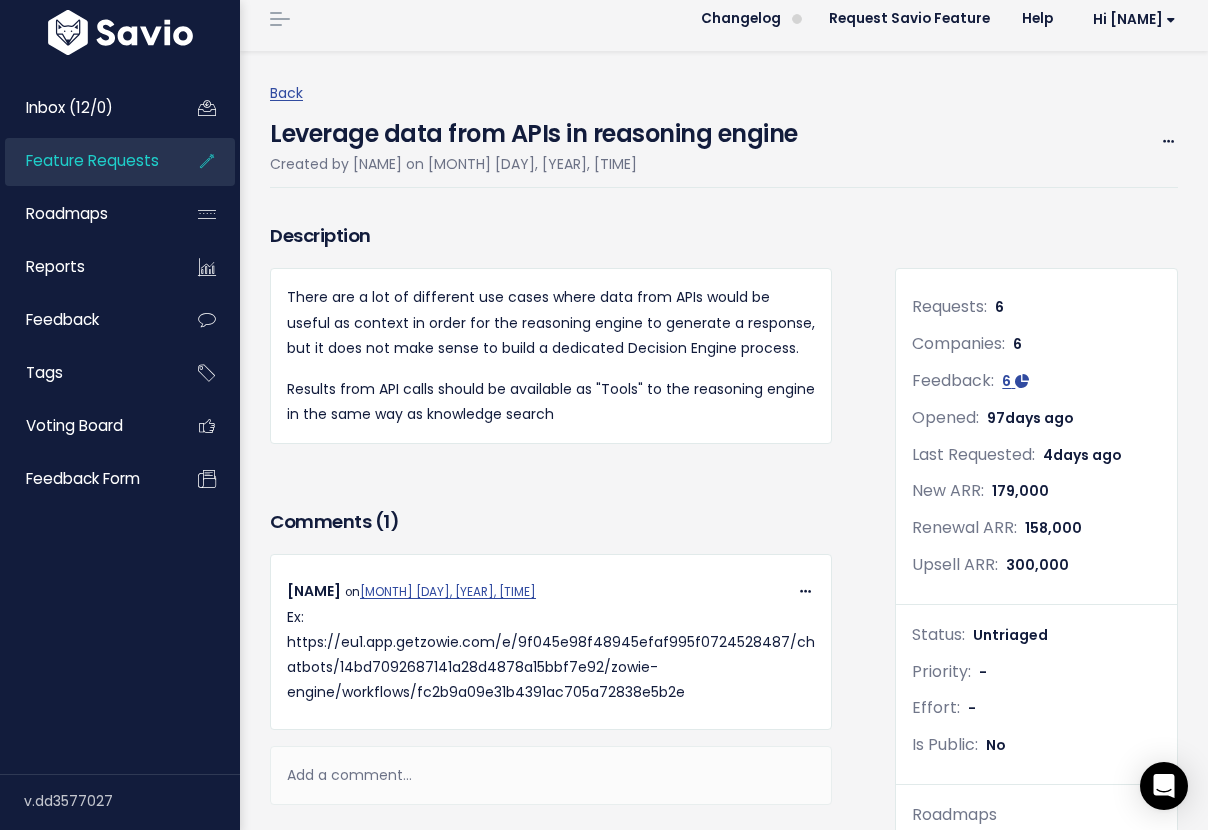 scroll, scrollTop: 137, scrollLeft: 0, axis: vertical 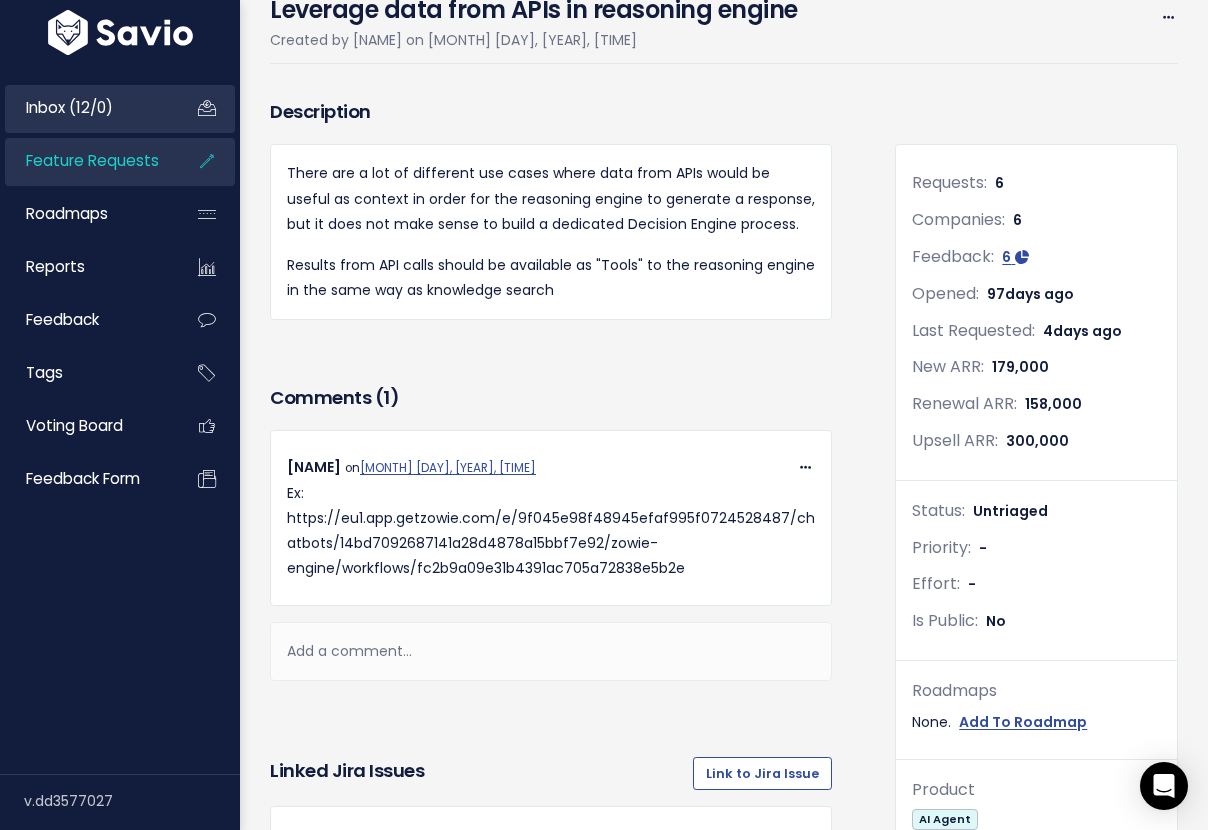 click on "Inbox (12/0)" at bounding box center (85, 108) 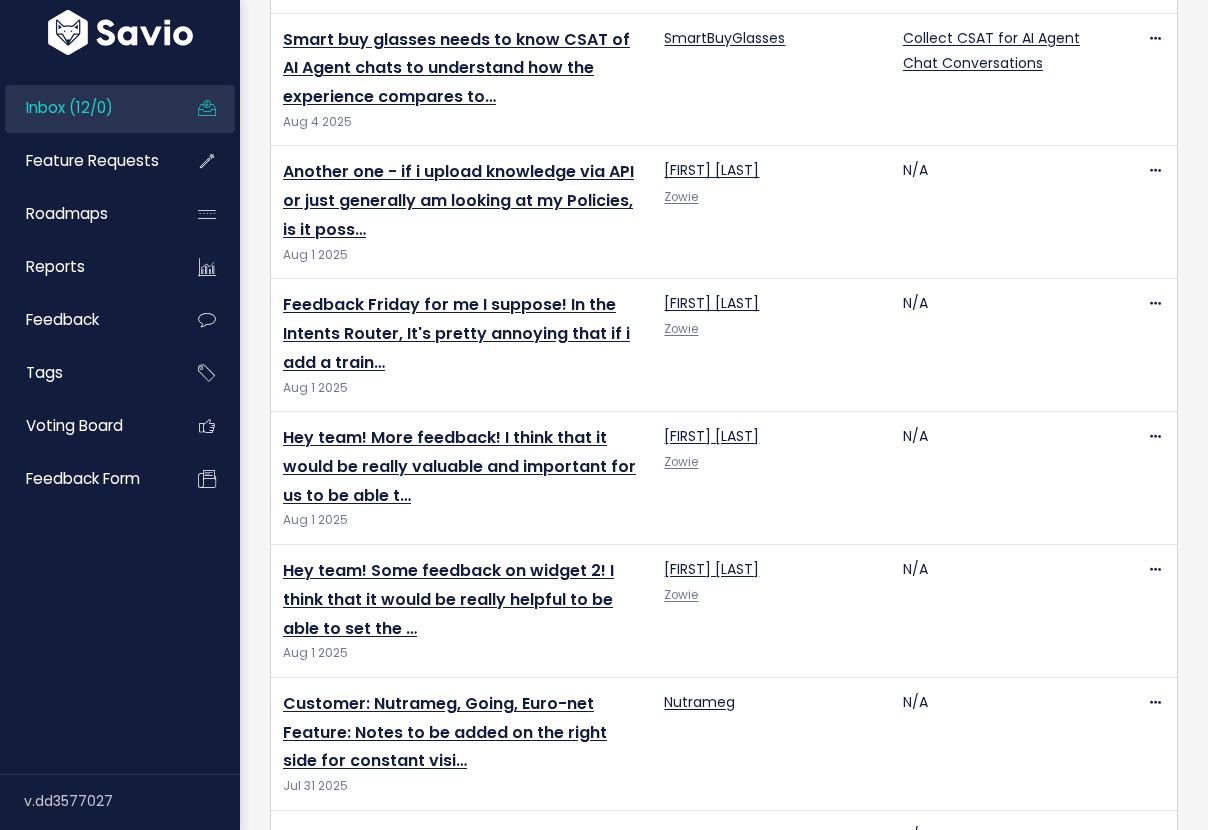 scroll, scrollTop: 1042, scrollLeft: 0, axis: vertical 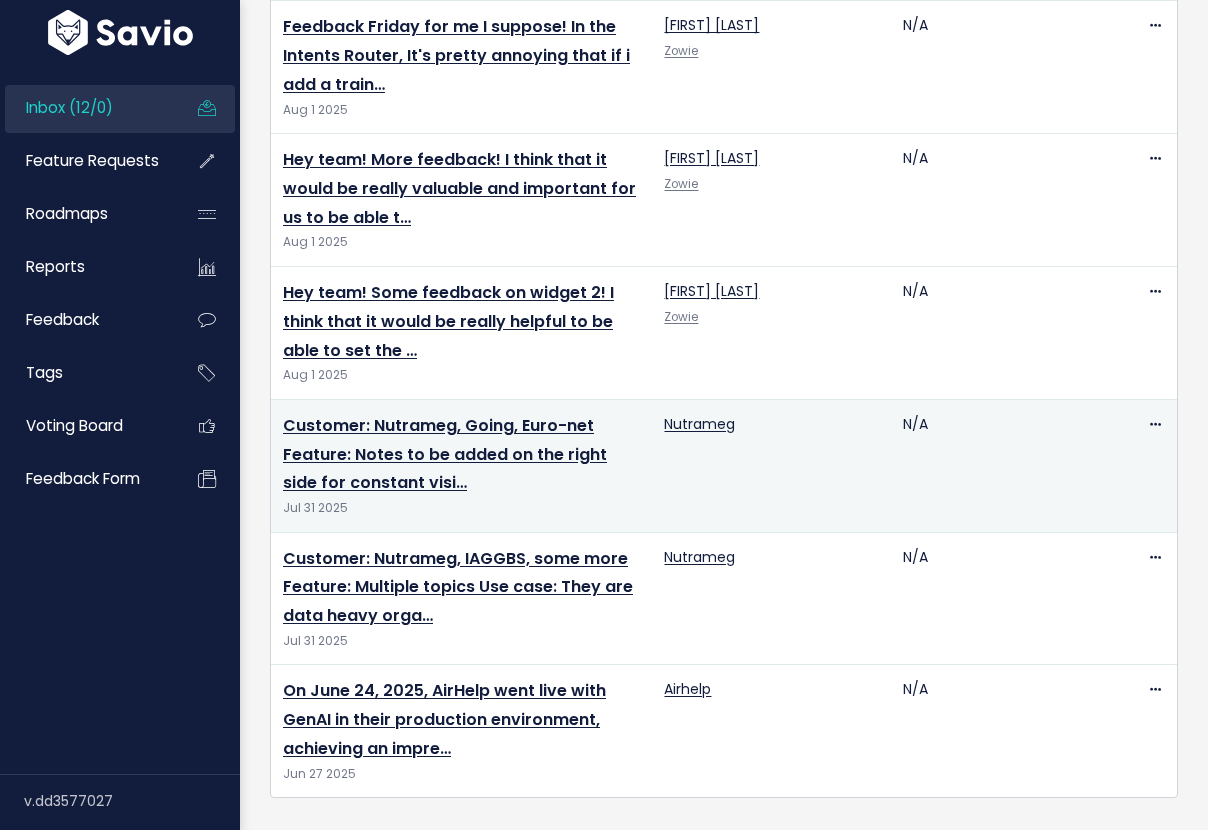 click on "Customer: Nutrameg, Going, Euro-net
Feature: Notes to be added on the right side for constant visi…
Jul 31 2025" at bounding box center [461, 465] 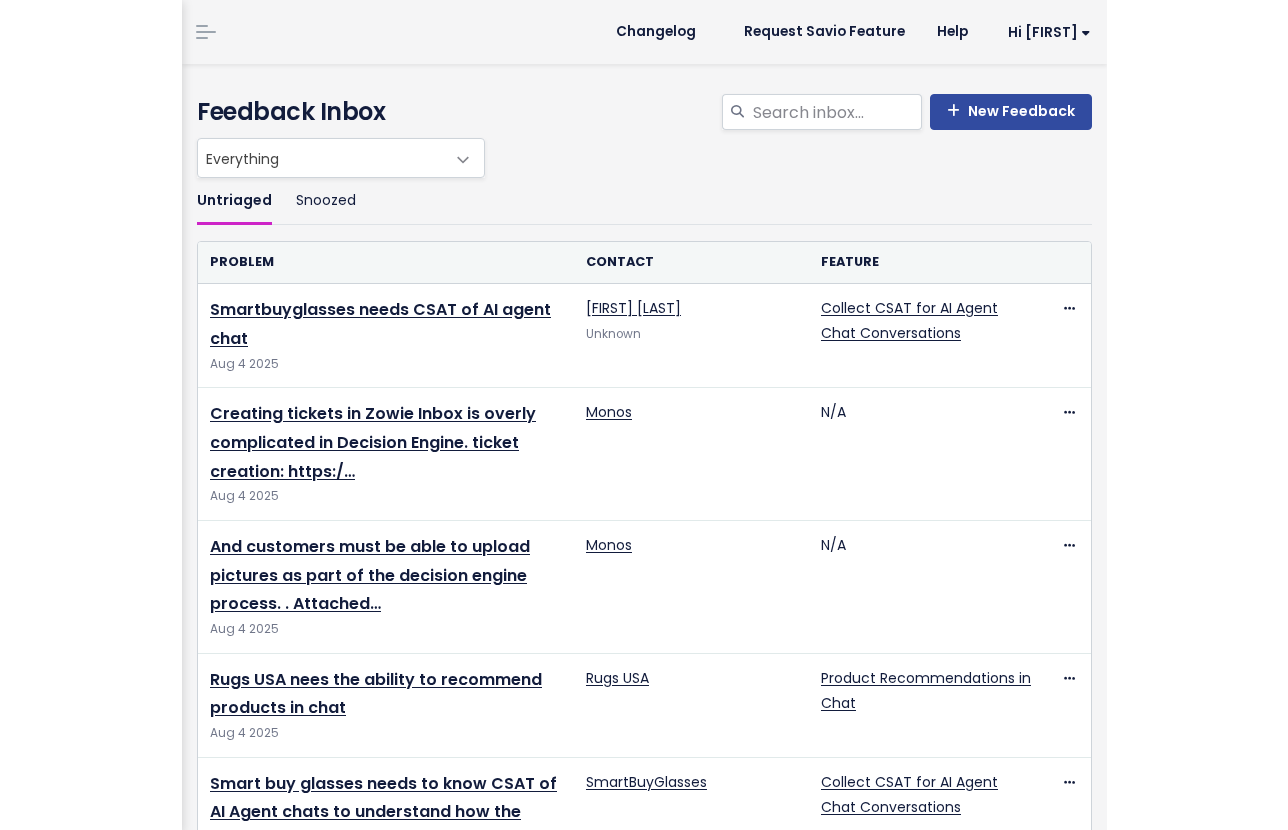 scroll, scrollTop: 0, scrollLeft: 0, axis: both 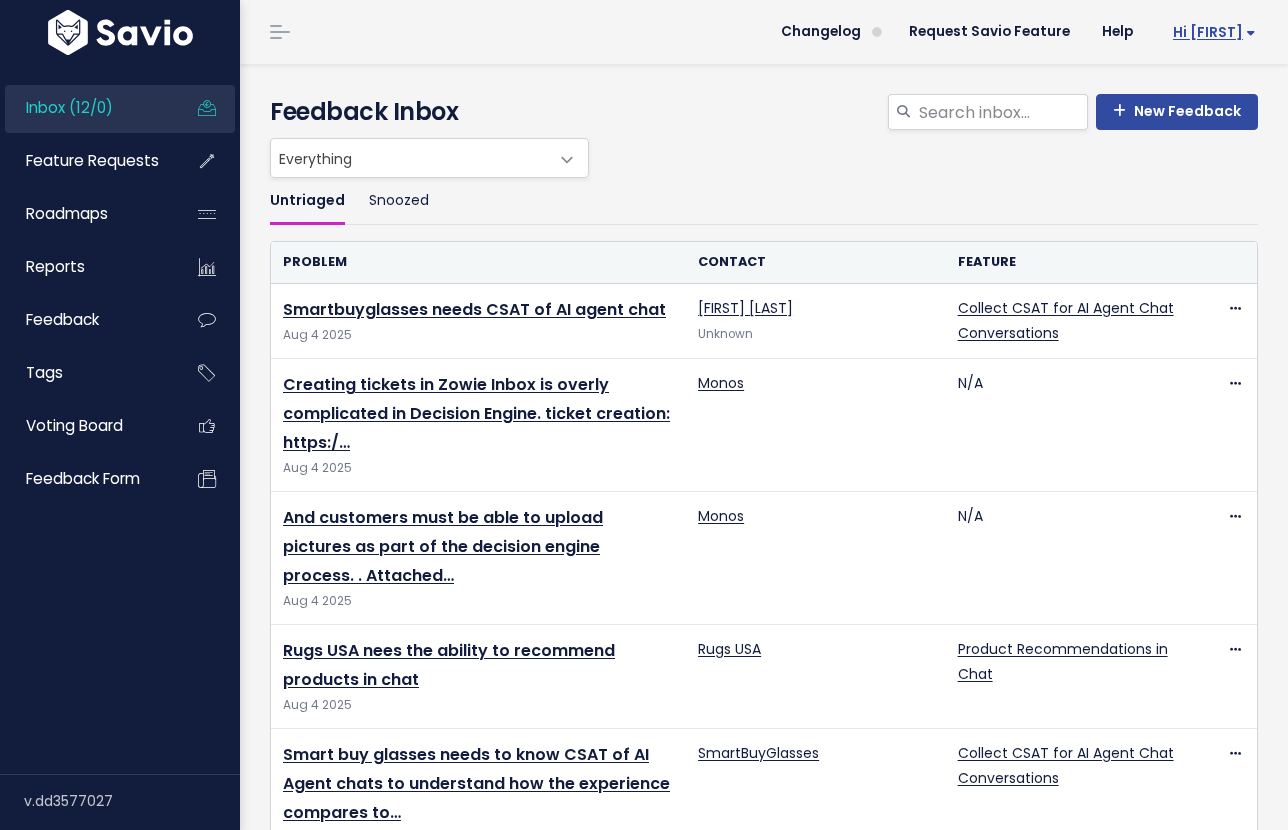 click on "Hi [FIRST]" at bounding box center (1210, 32) 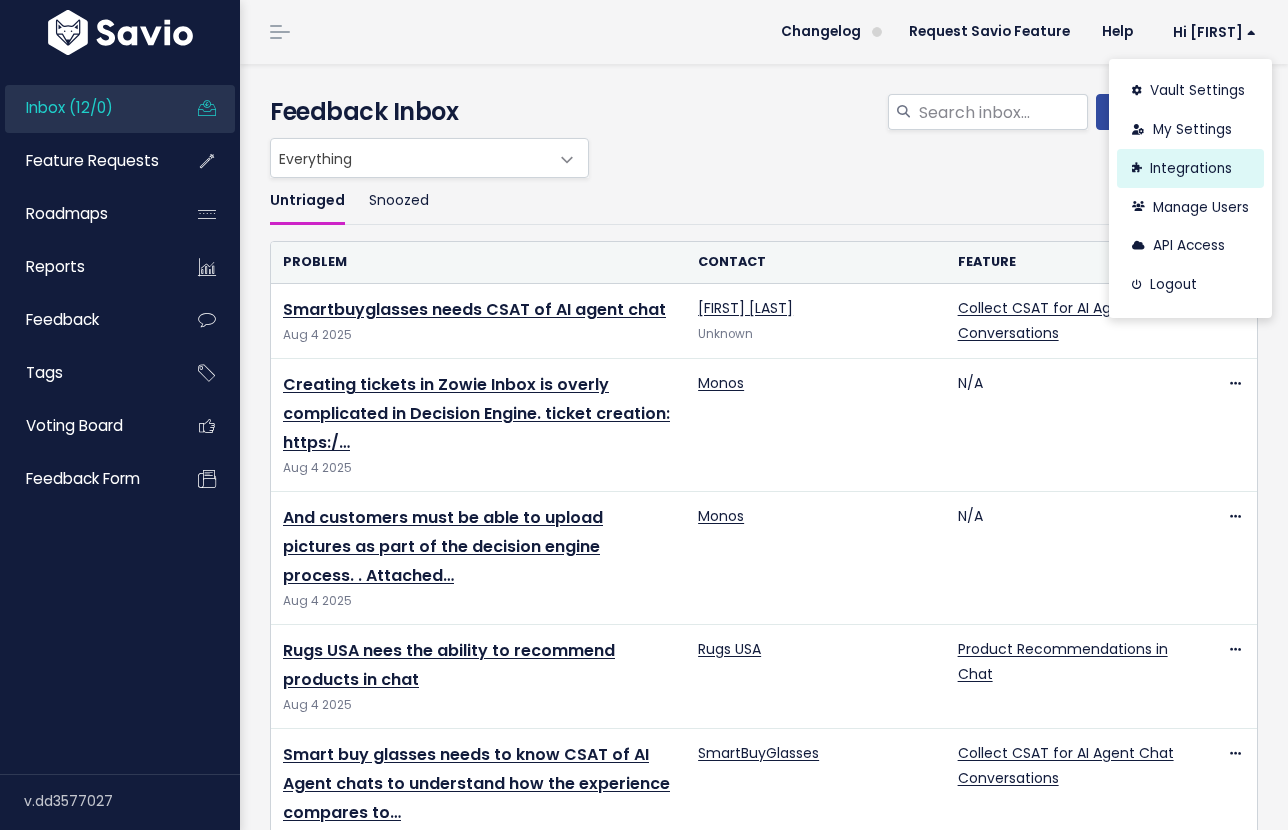 click on "Integrations" at bounding box center [1190, 168] 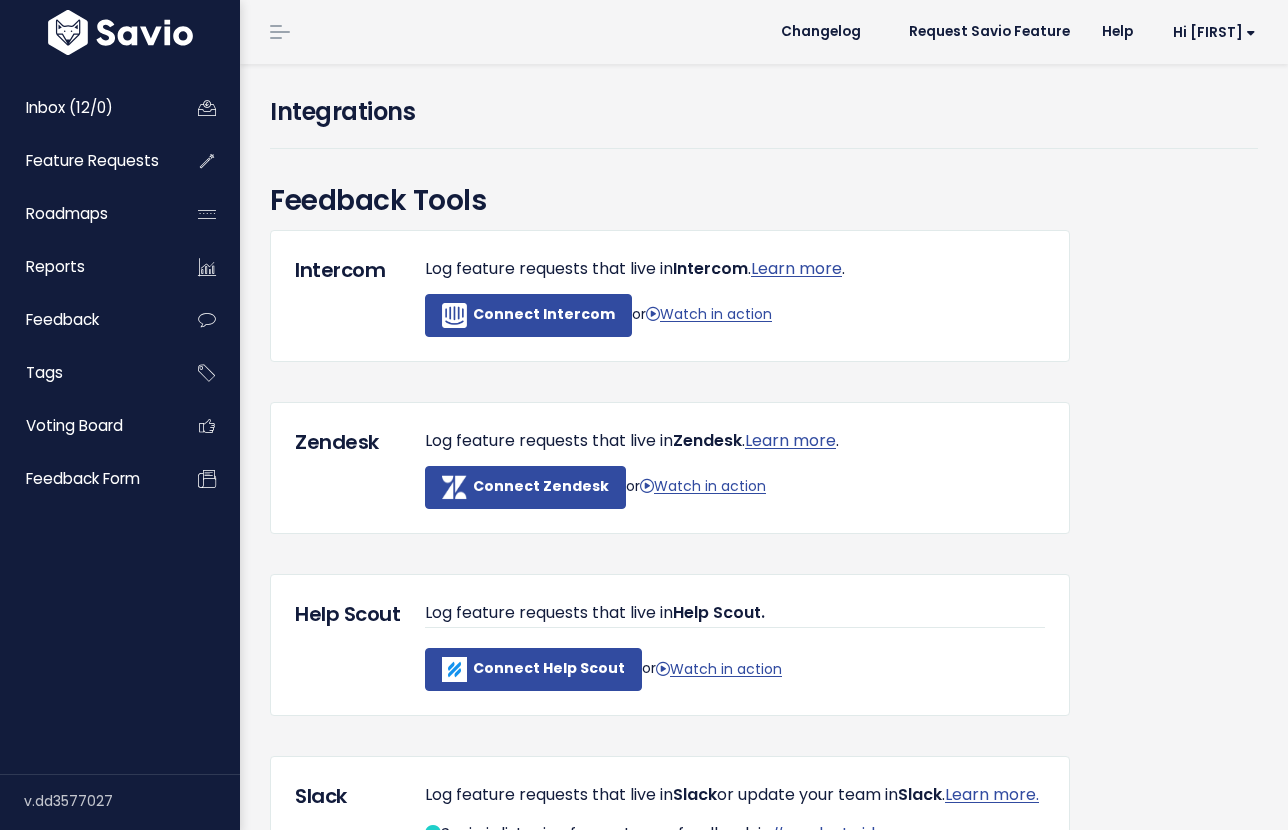 scroll, scrollTop: 0, scrollLeft: 0, axis: both 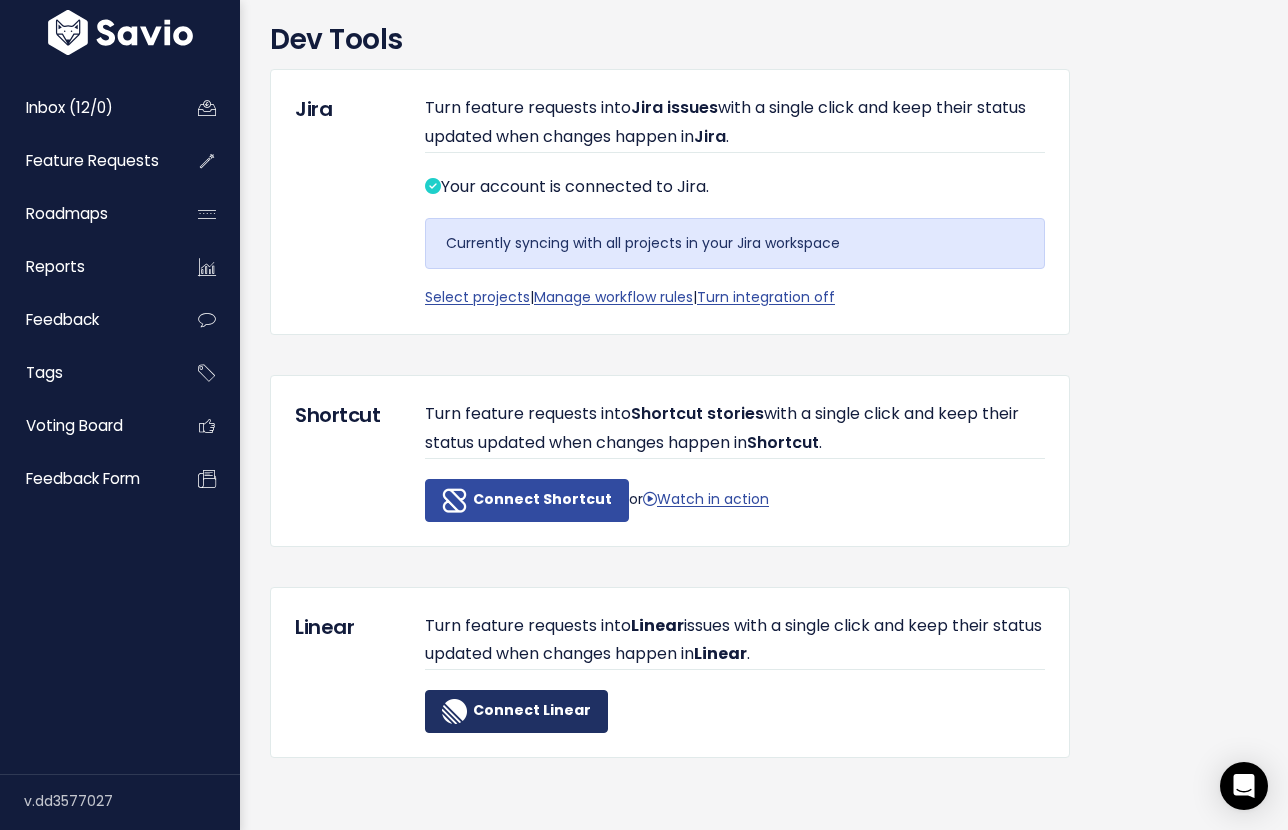 click on "Connect Linear" at bounding box center [516, 711] 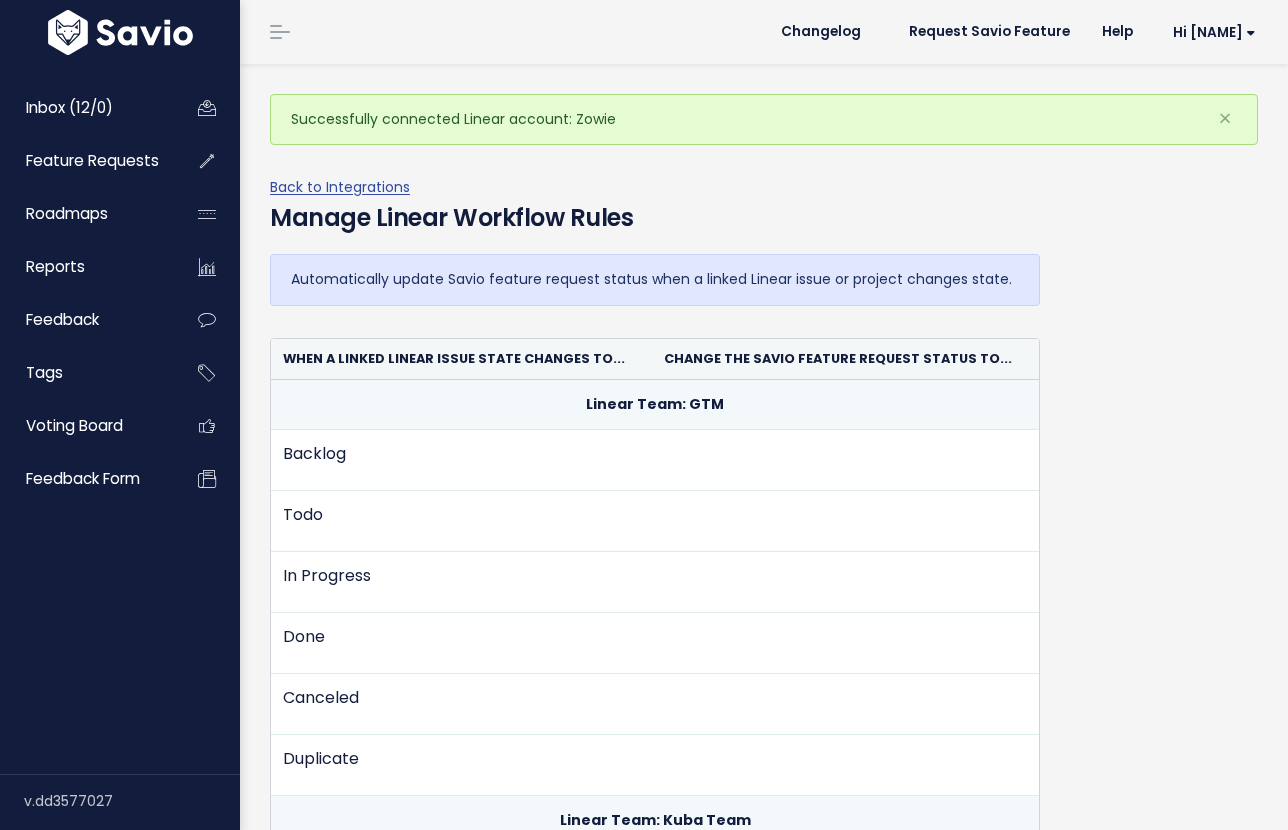scroll, scrollTop: 0, scrollLeft: 0, axis: both 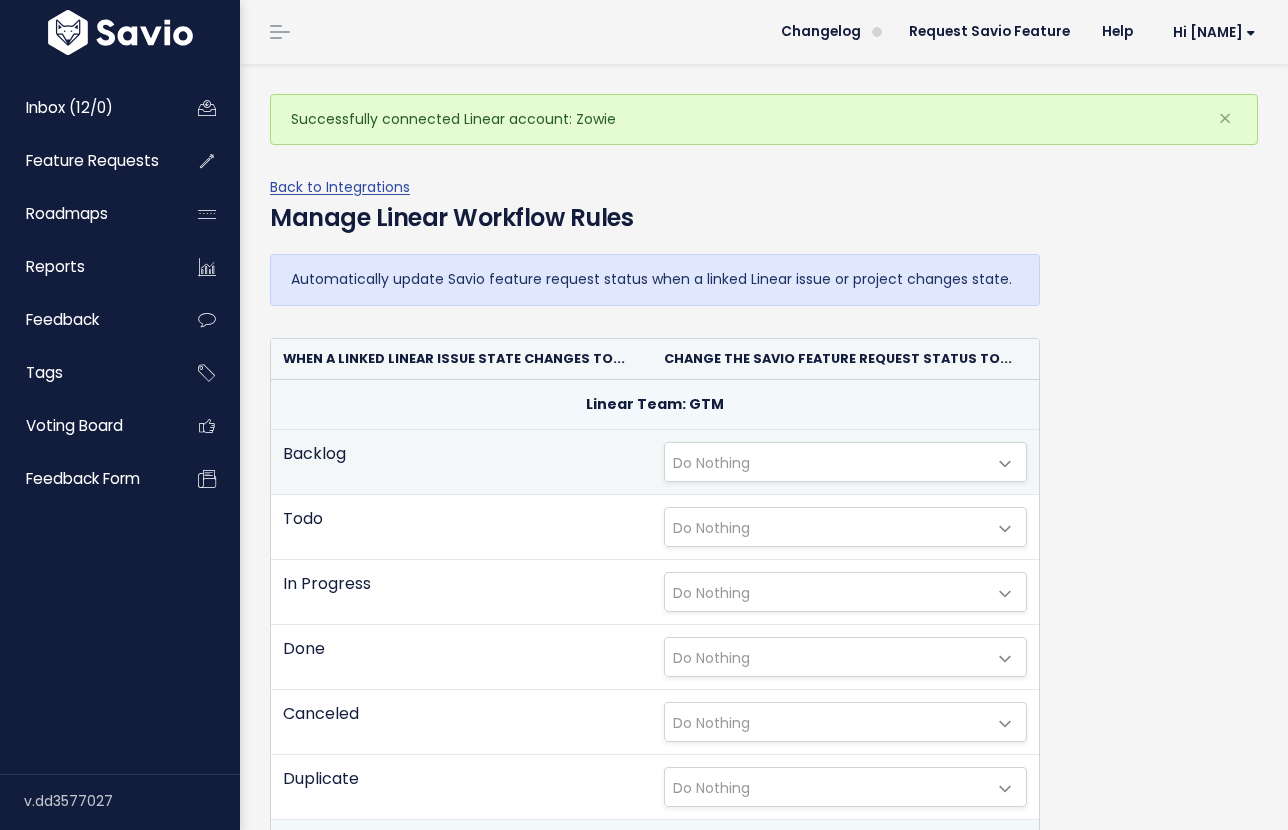 click on "Do Nothing" at bounding box center [825, 462] 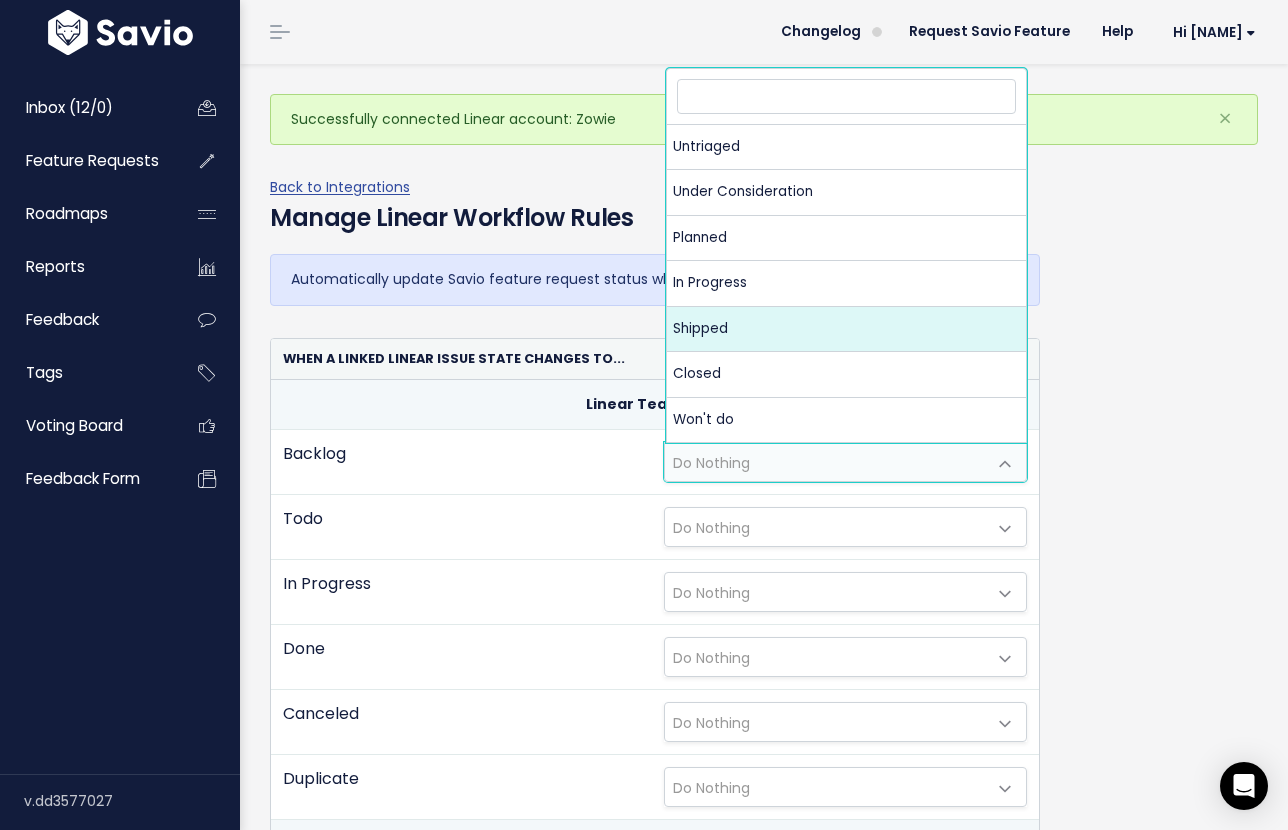click on "Automatically update Savio feature request status when a linked Linear issue or project changes state.
When a linked Linear issue state changes to...
Change the Savio feature request status to...
Linear Team: GTM
Backlog
Do Nothing
Untriaged
Under Consideration
Planned" at bounding box center (764, 2576) 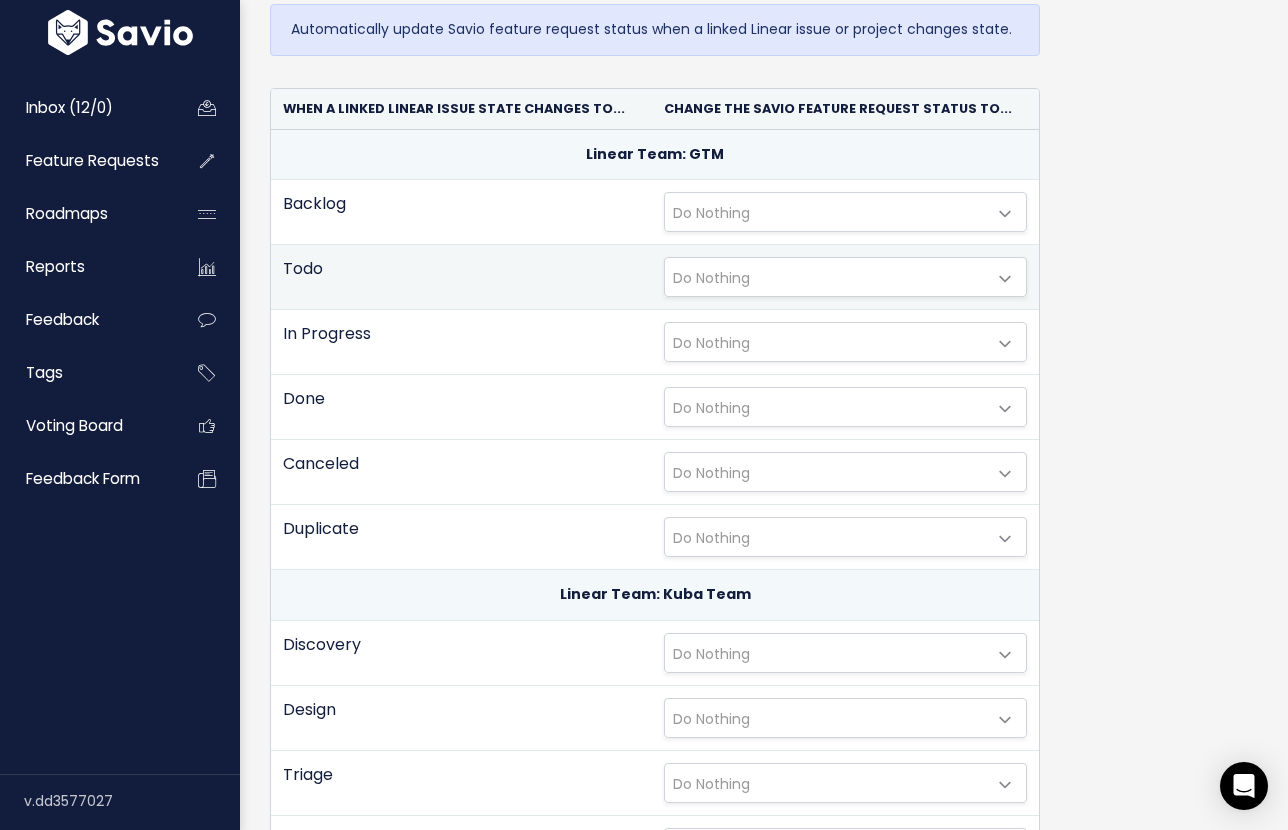 scroll, scrollTop: 0, scrollLeft: 0, axis: both 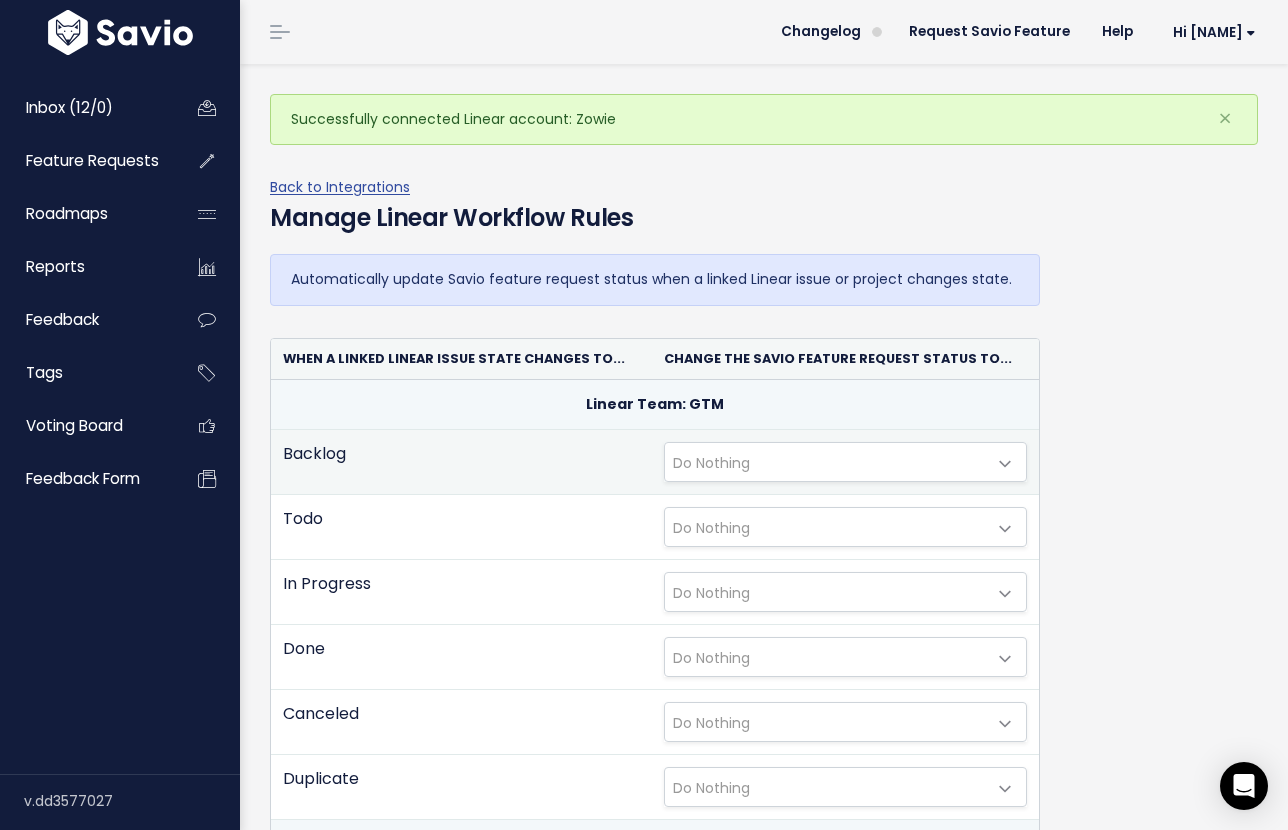 click on "Do Nothing" at bounding box center [825, 462] 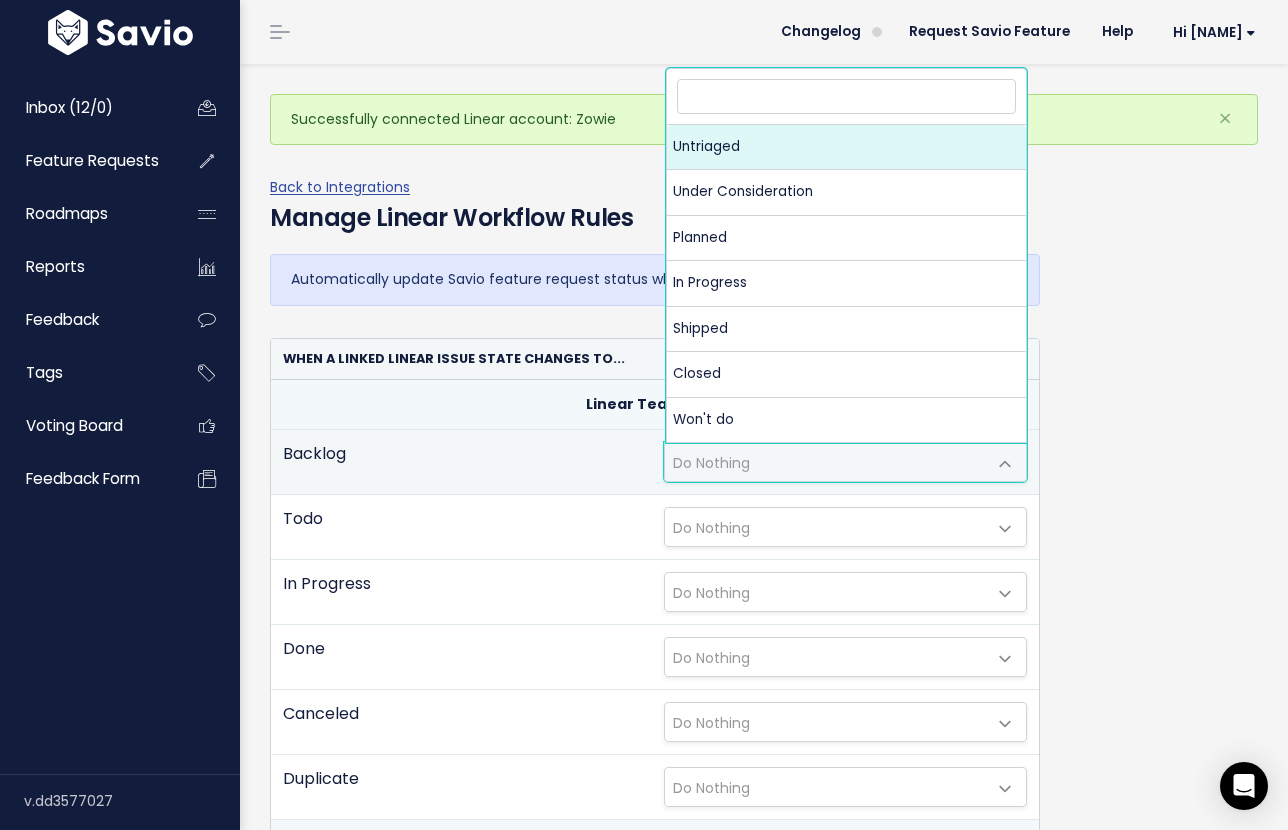 click on "Do Nothing" at bounding box center (825, 462) 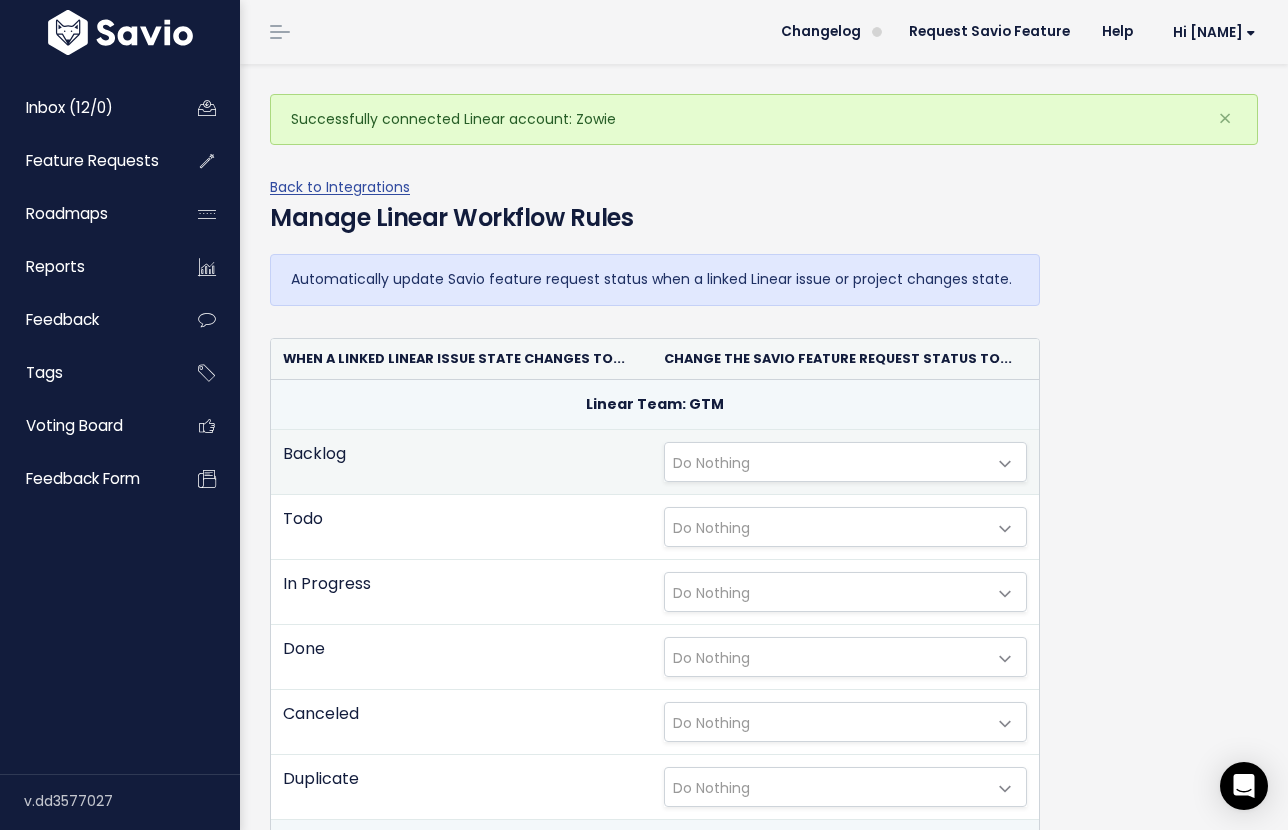 click on "Do Nothing" at bounding box center [825, 462] 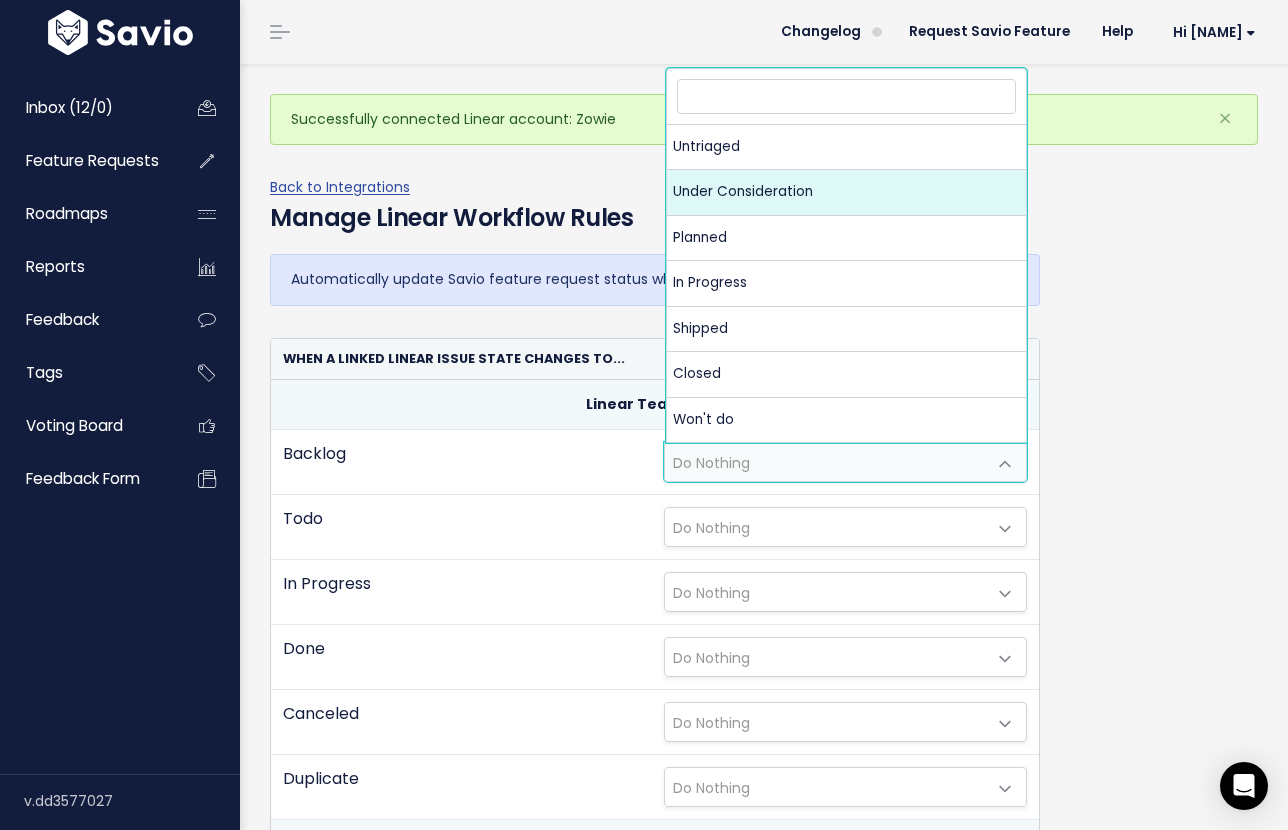 select on "UNDER_CONSIDERATION" 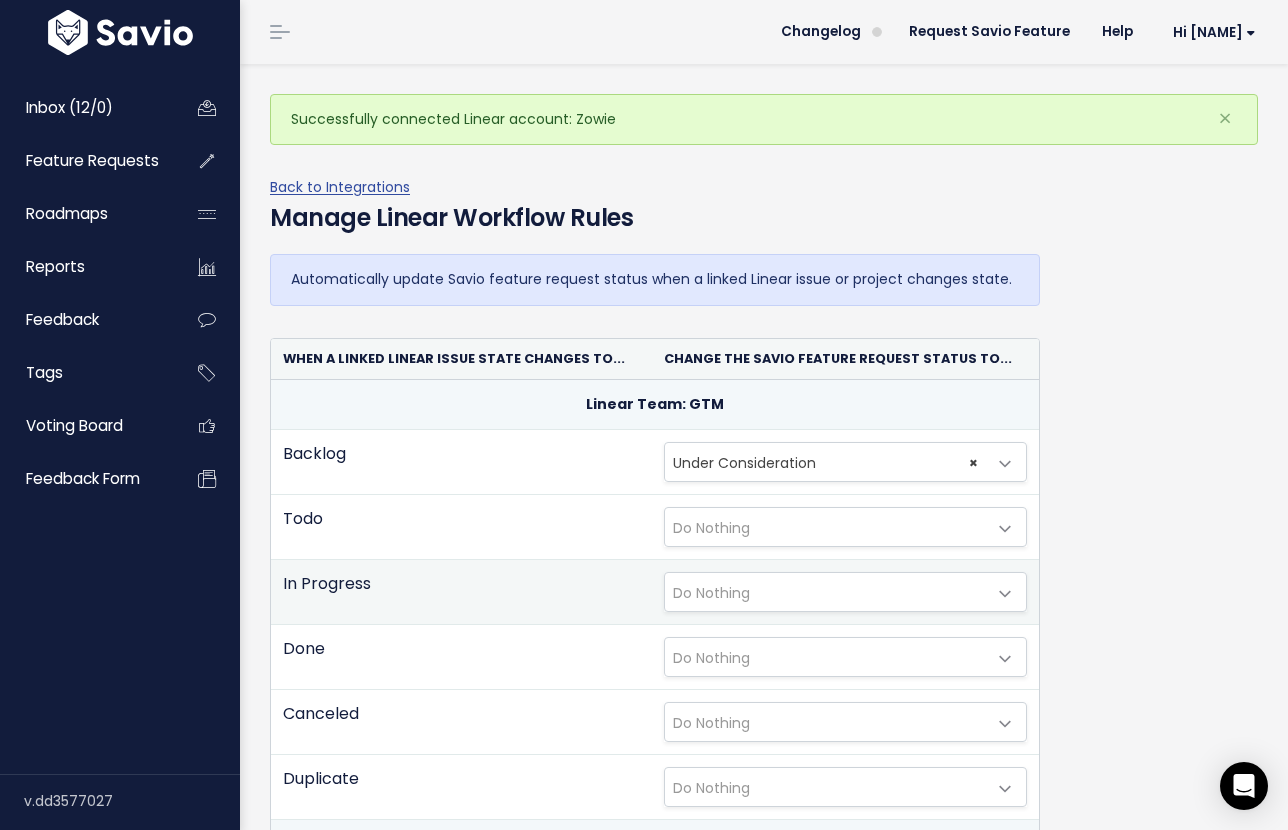 scroll, scrollTop: 47, scrollLeft: 0, axis: vertical 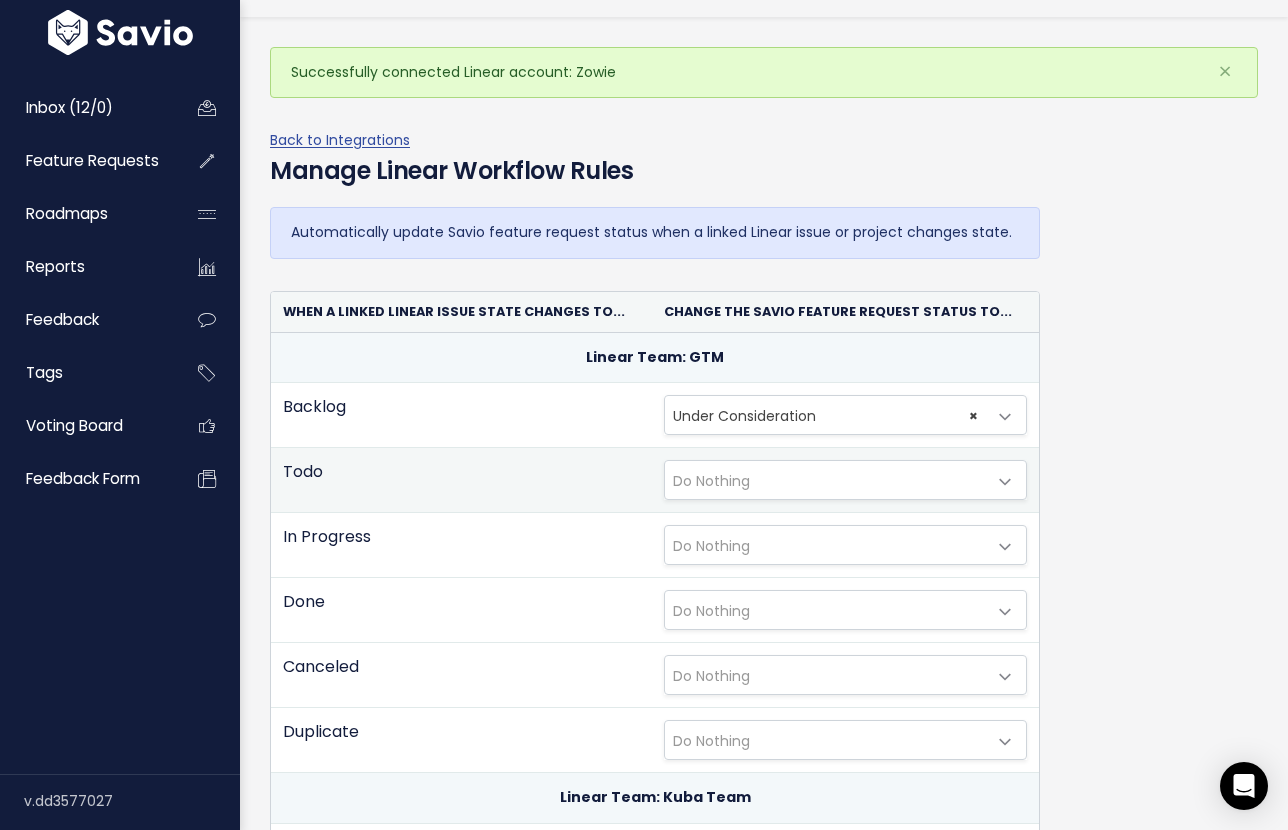 click on "Do Nothing" at bounding box center (711, 481) 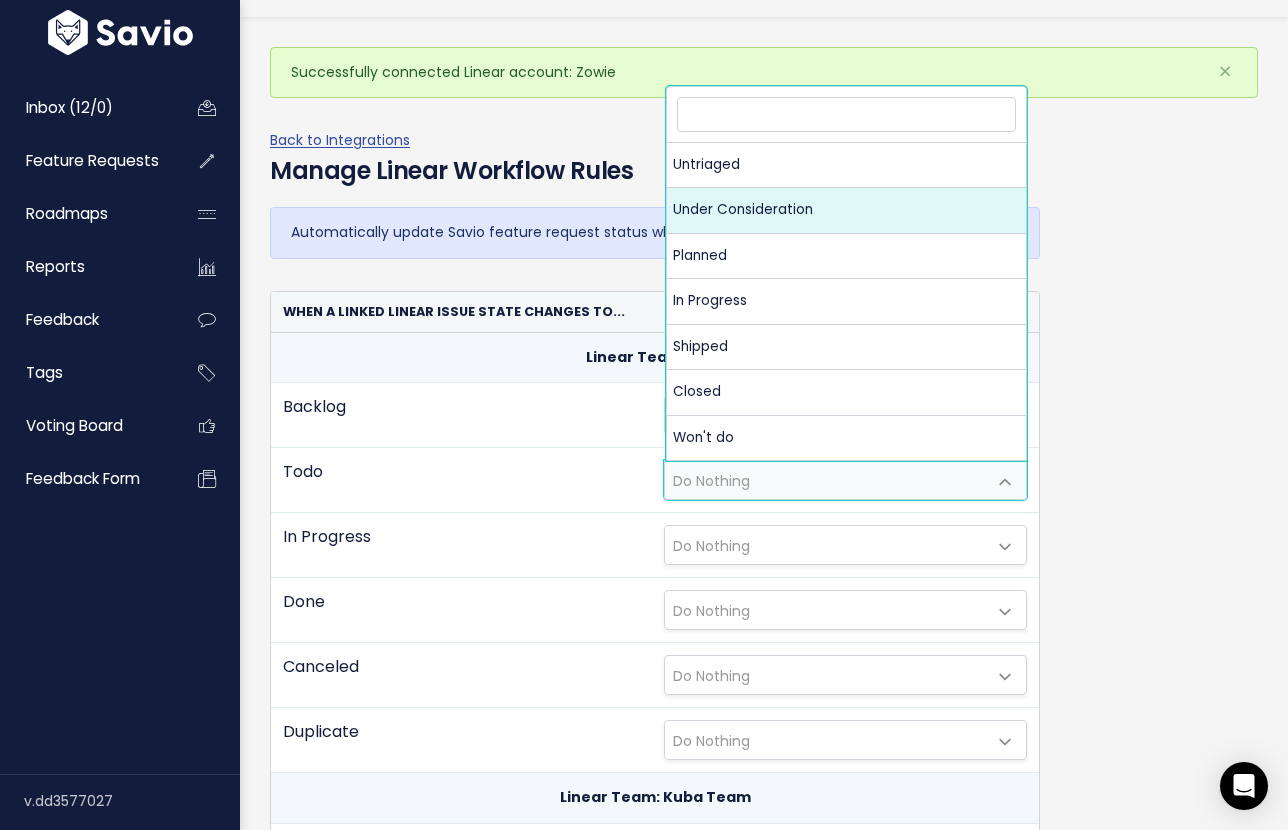select on "UNDER_CONSIDERATION" 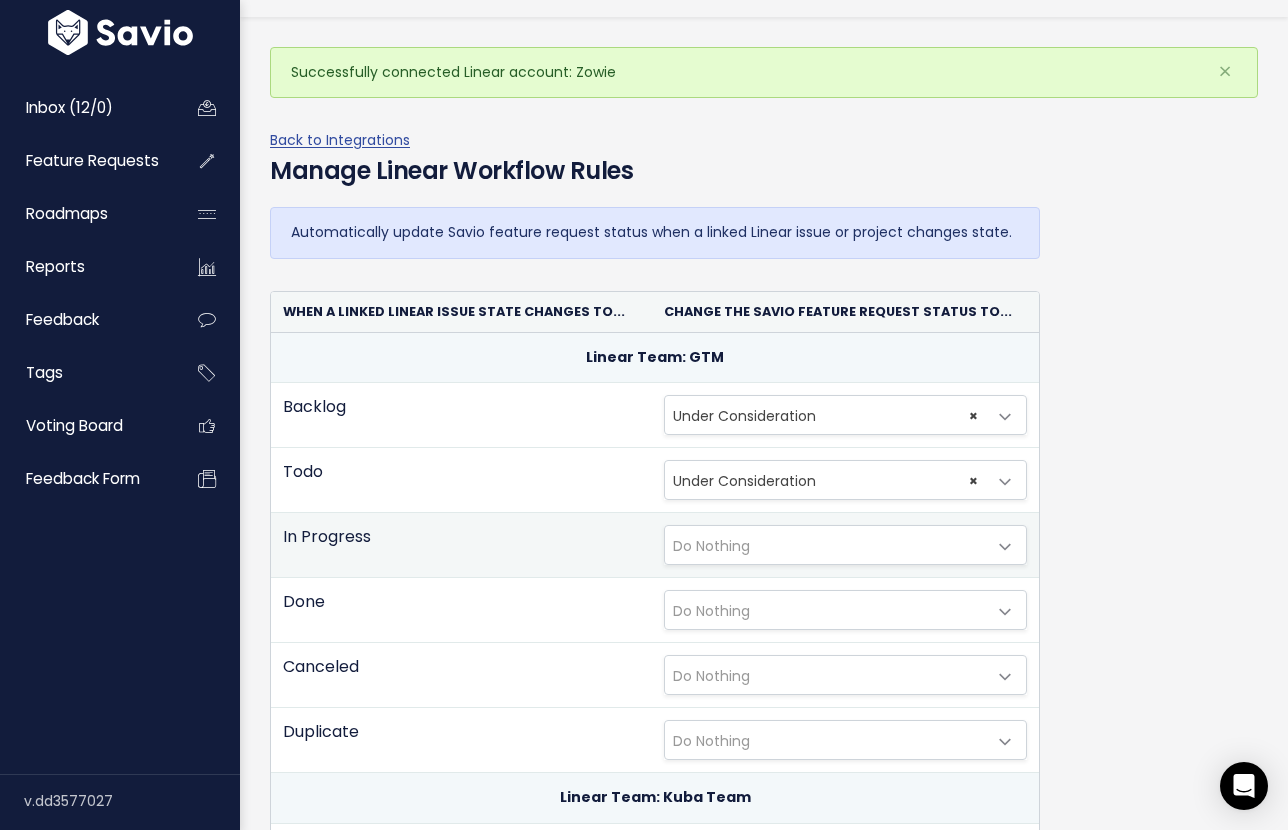 click on "Do Nothing" at bounding box center (711, 546) 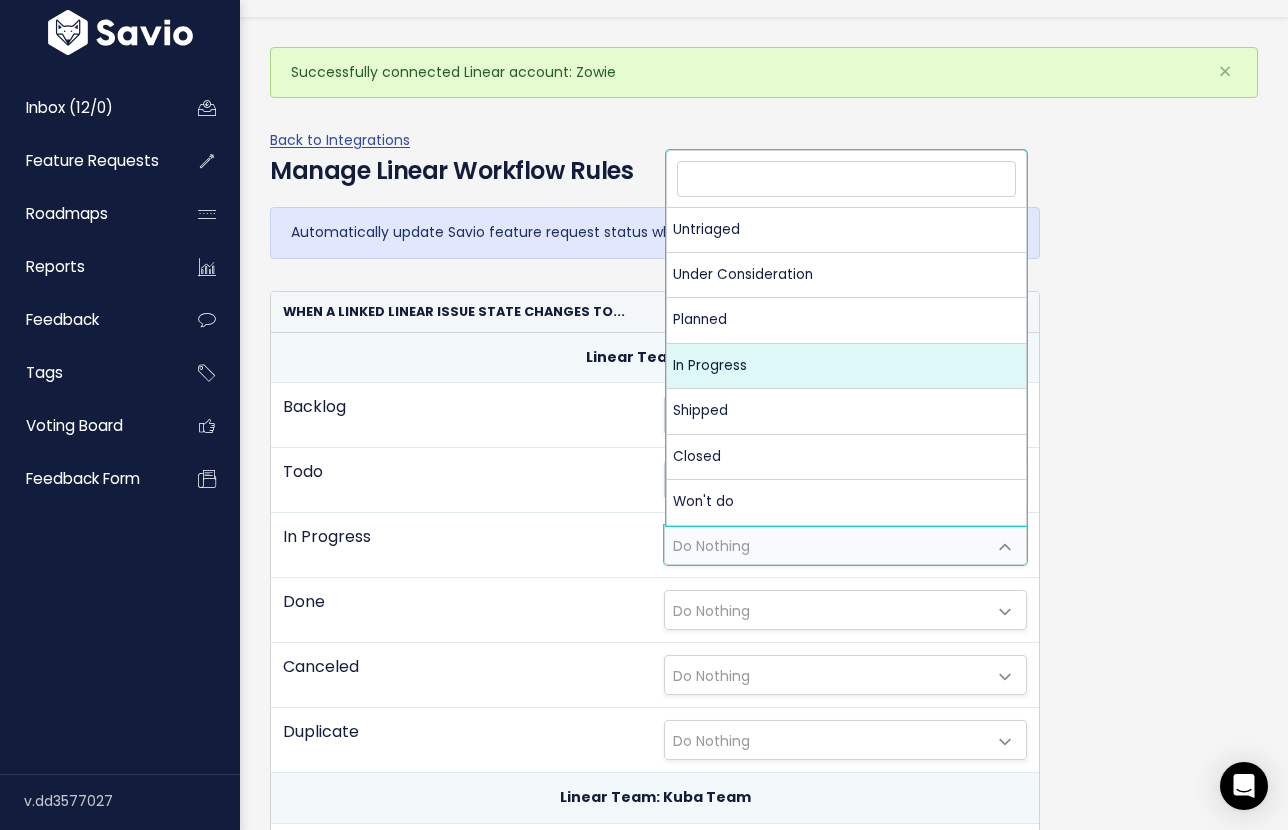 select on "IN_PROGRESS" 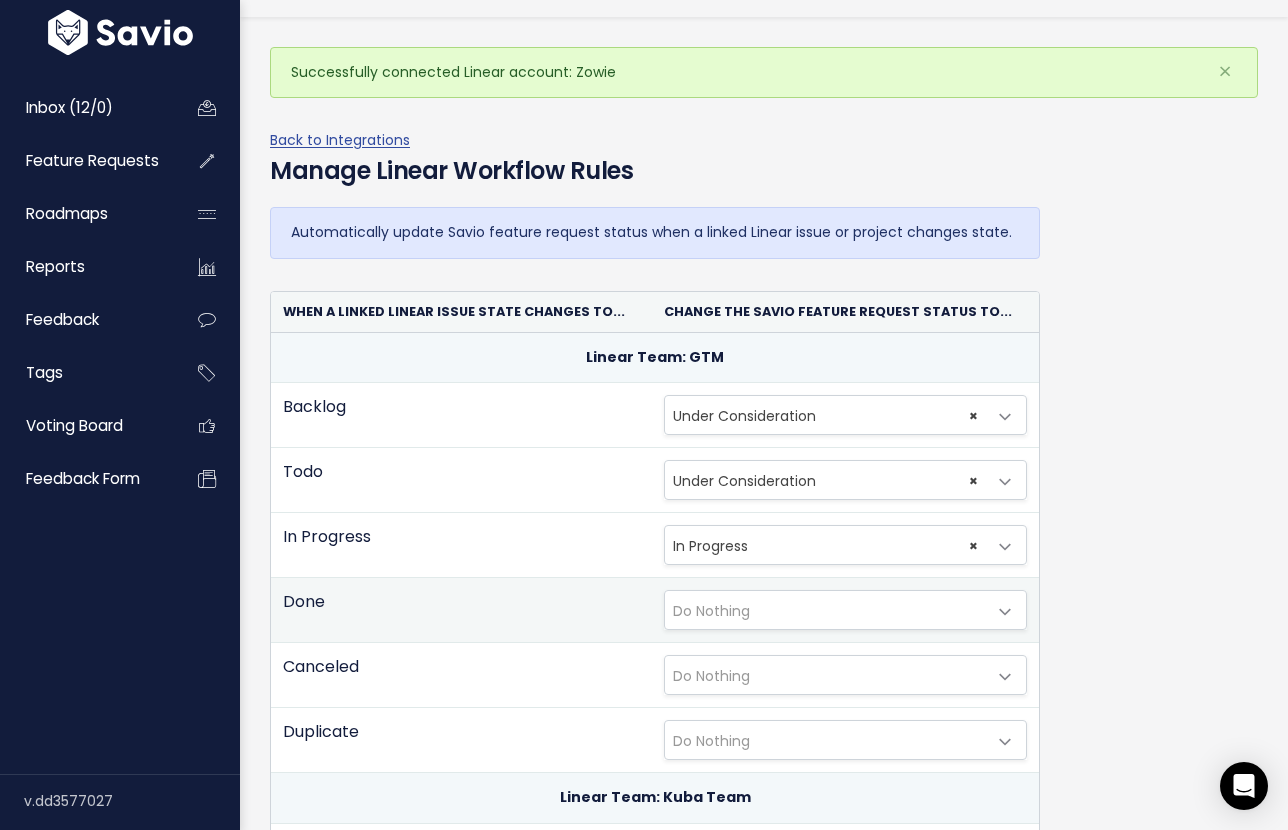 click on "Do Nothing" at bounding box center (711, 611) 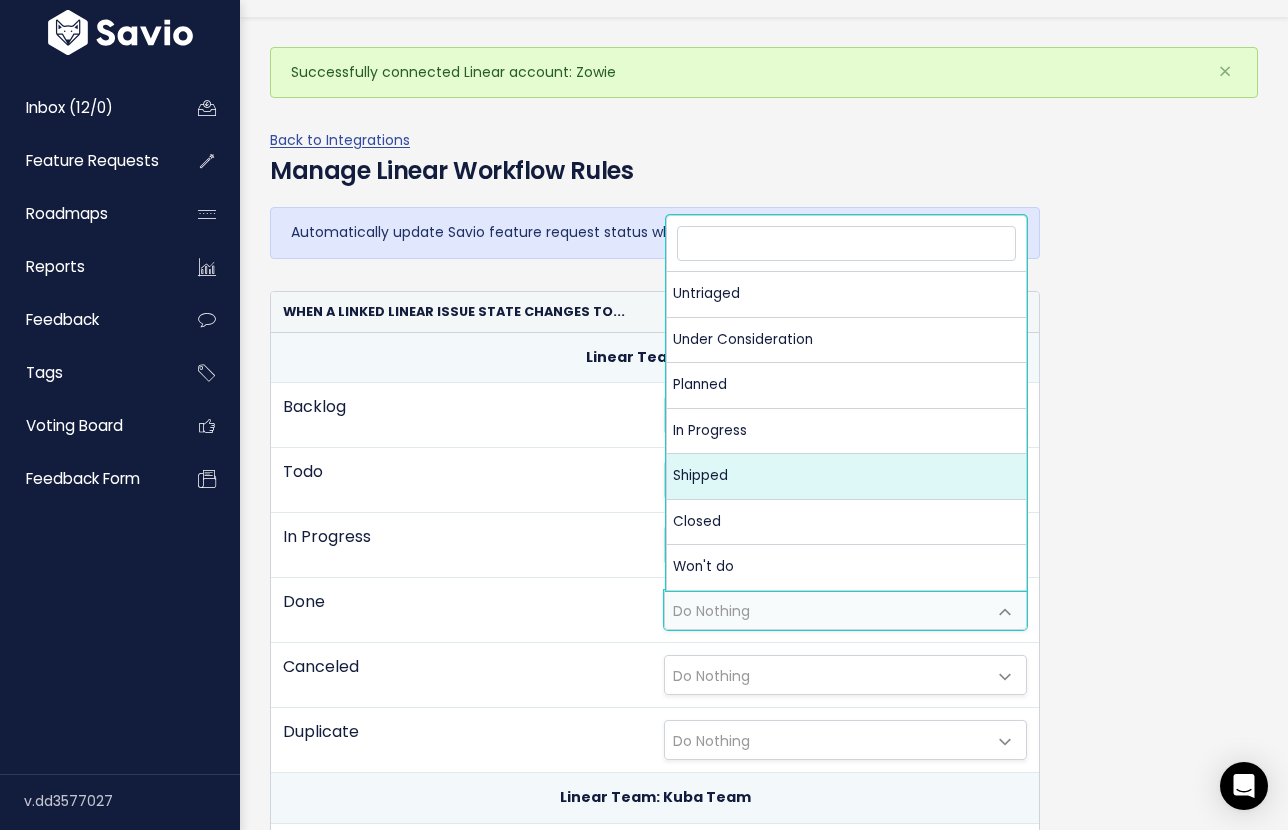 select on "SHIPPED" 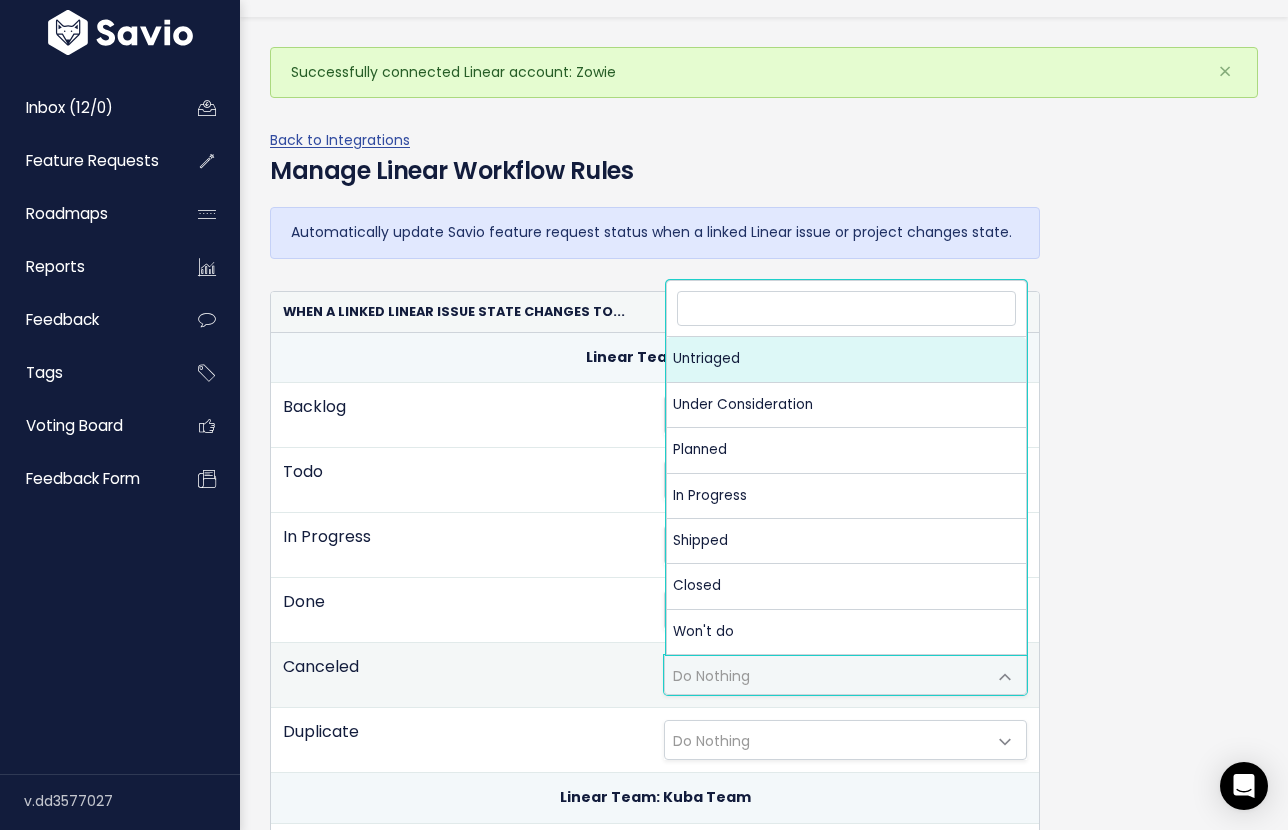 click on "Do Nothing" at bounding box center (825, 675) 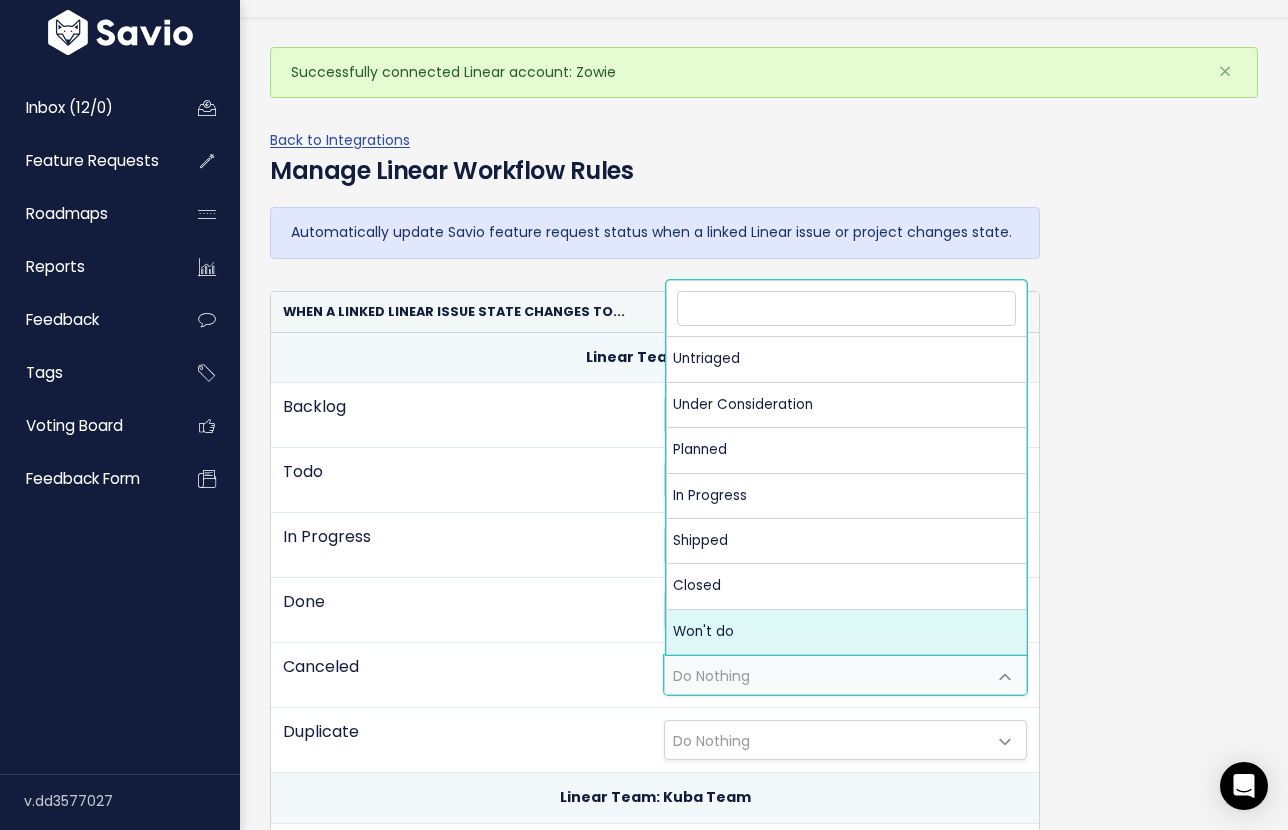 select on "WONT_DO" 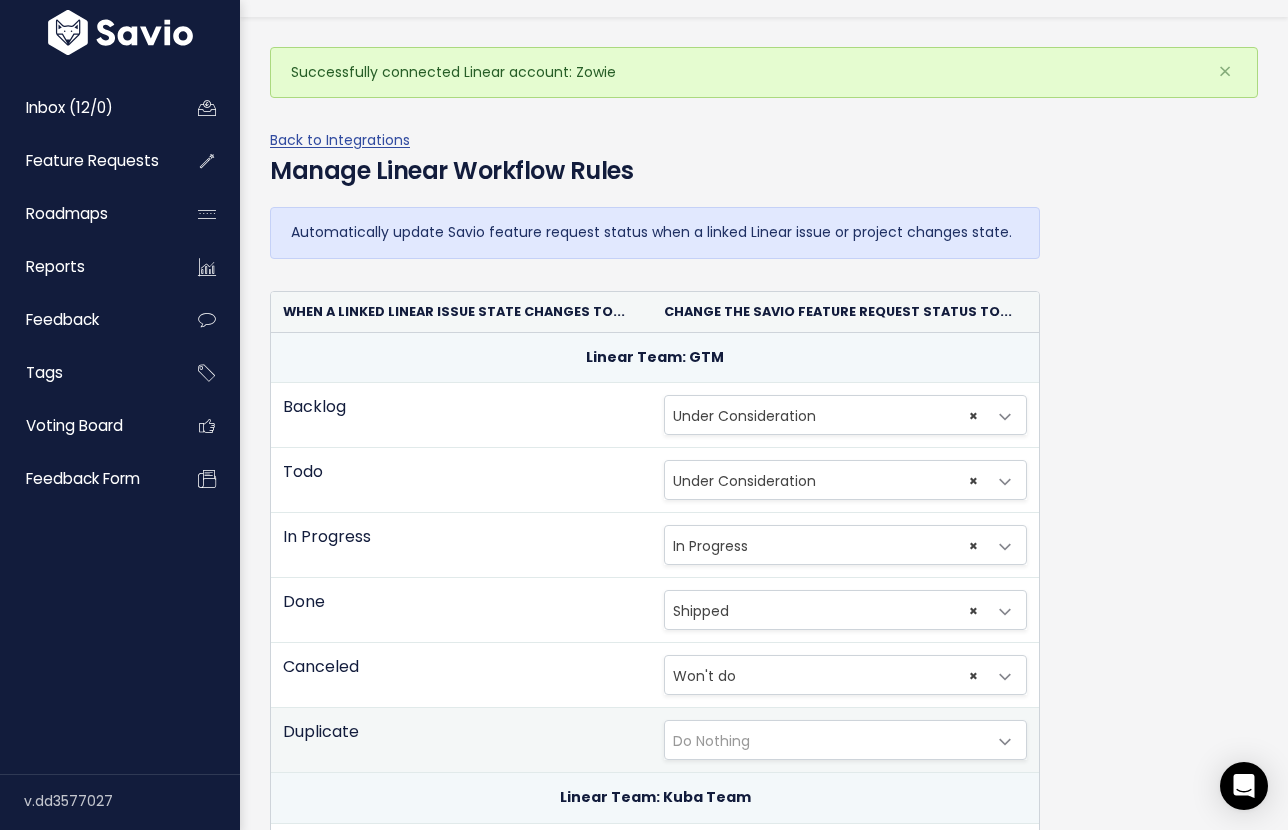 click on "Do Nothing" at bounding box center [711, 741] 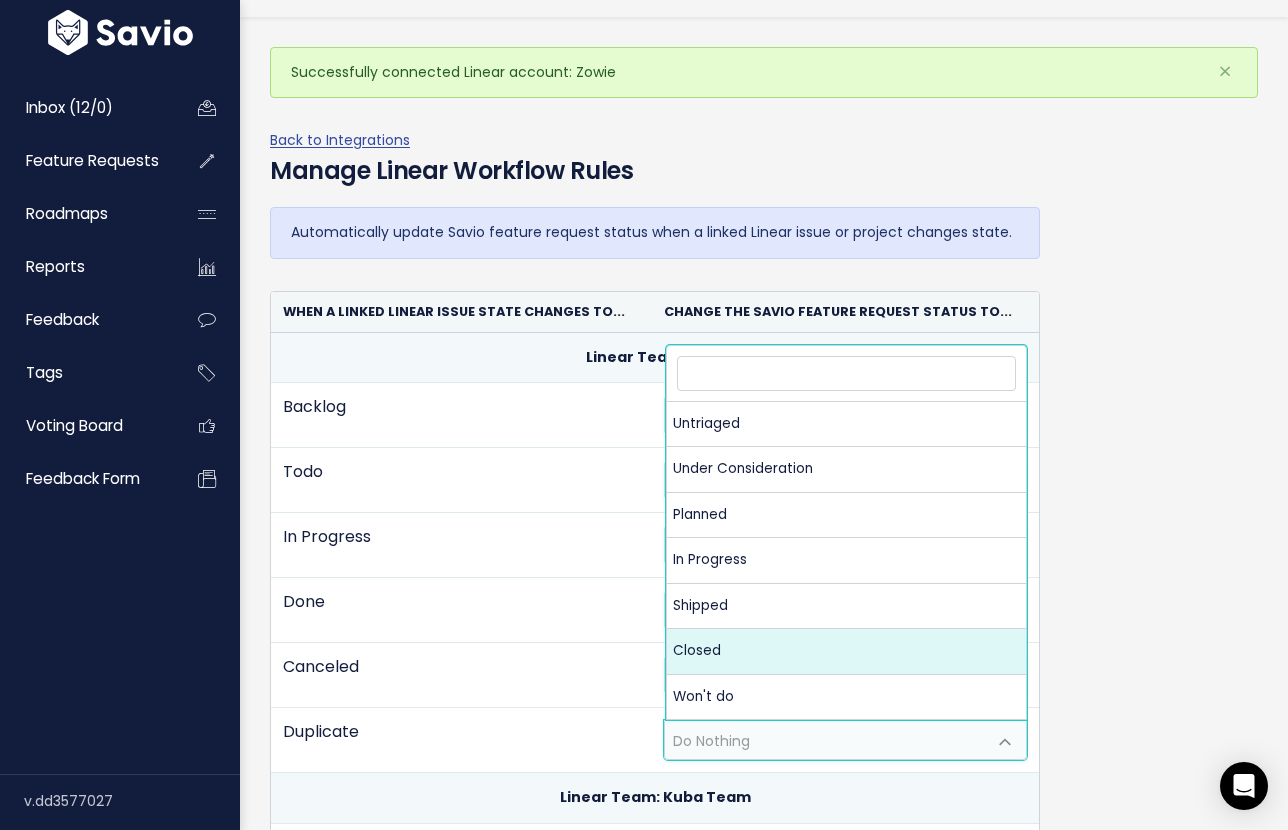 click on "Automatically update Savio feature request status when a linked Linear issue or project changes state.
When a linked Linear issue state changes to...
Change the Savio feature request status to...
Linear Team: GTM
Backlog
Do Nothing
Untriaged
Under Consideration
Planned" at bounding box center [764, 2529] 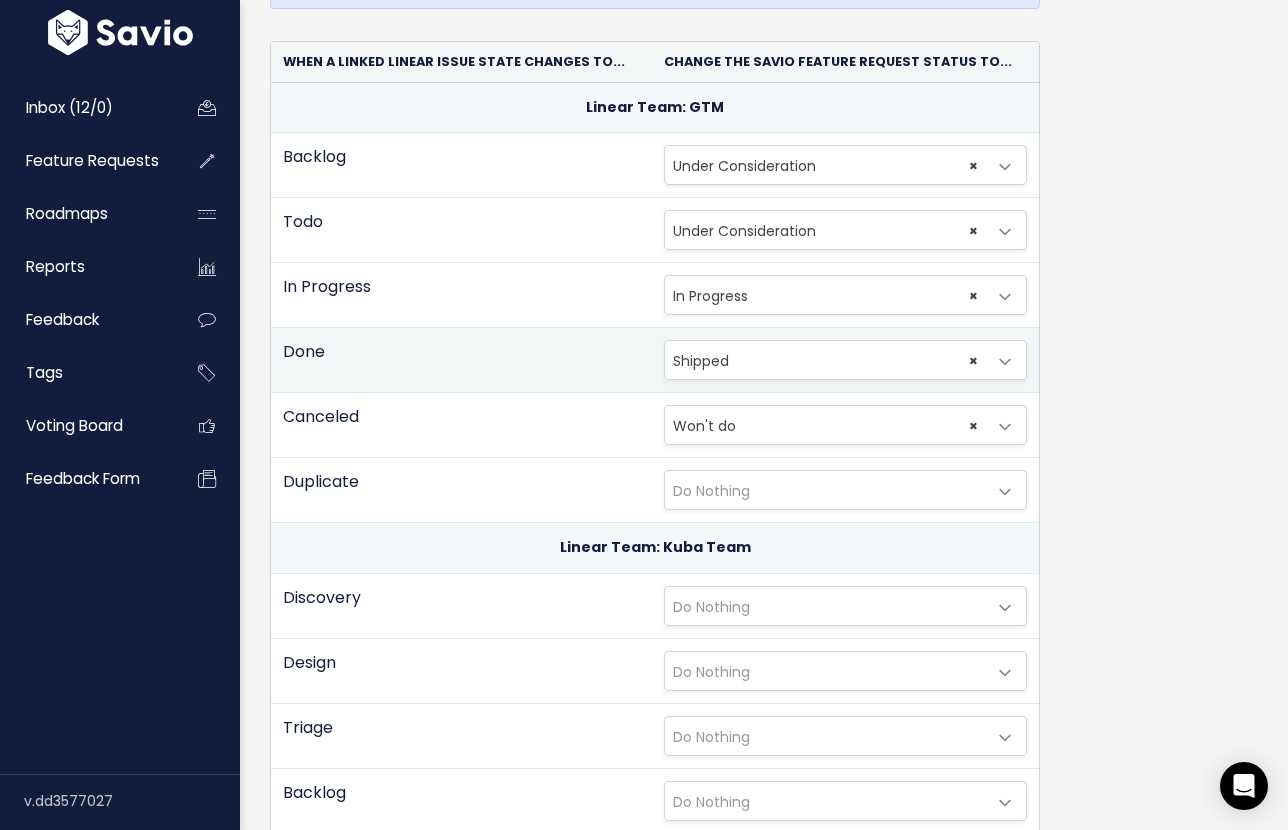scroll, scrollTop: 388, scrollLeft: 0, axis: vertical 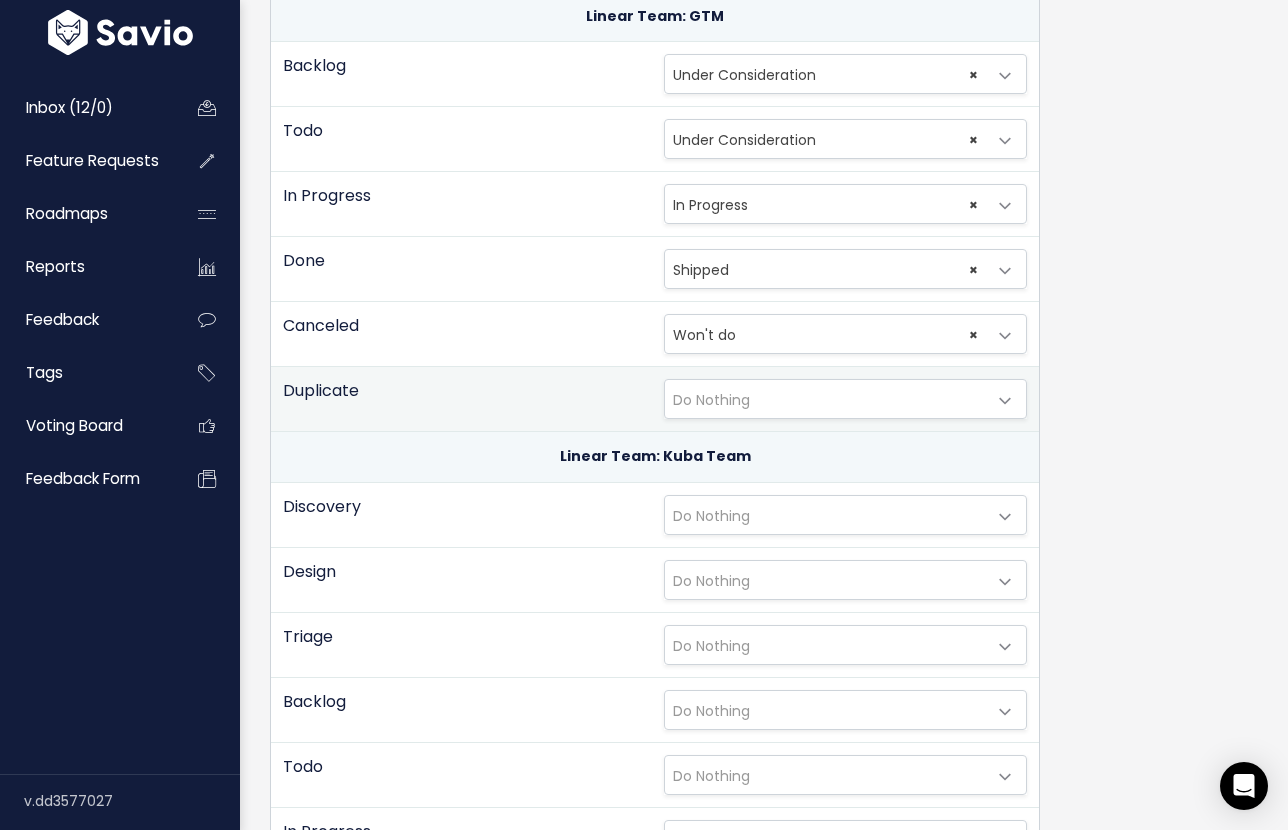 click on "Do Nothing" at bounding box center (825, 399) 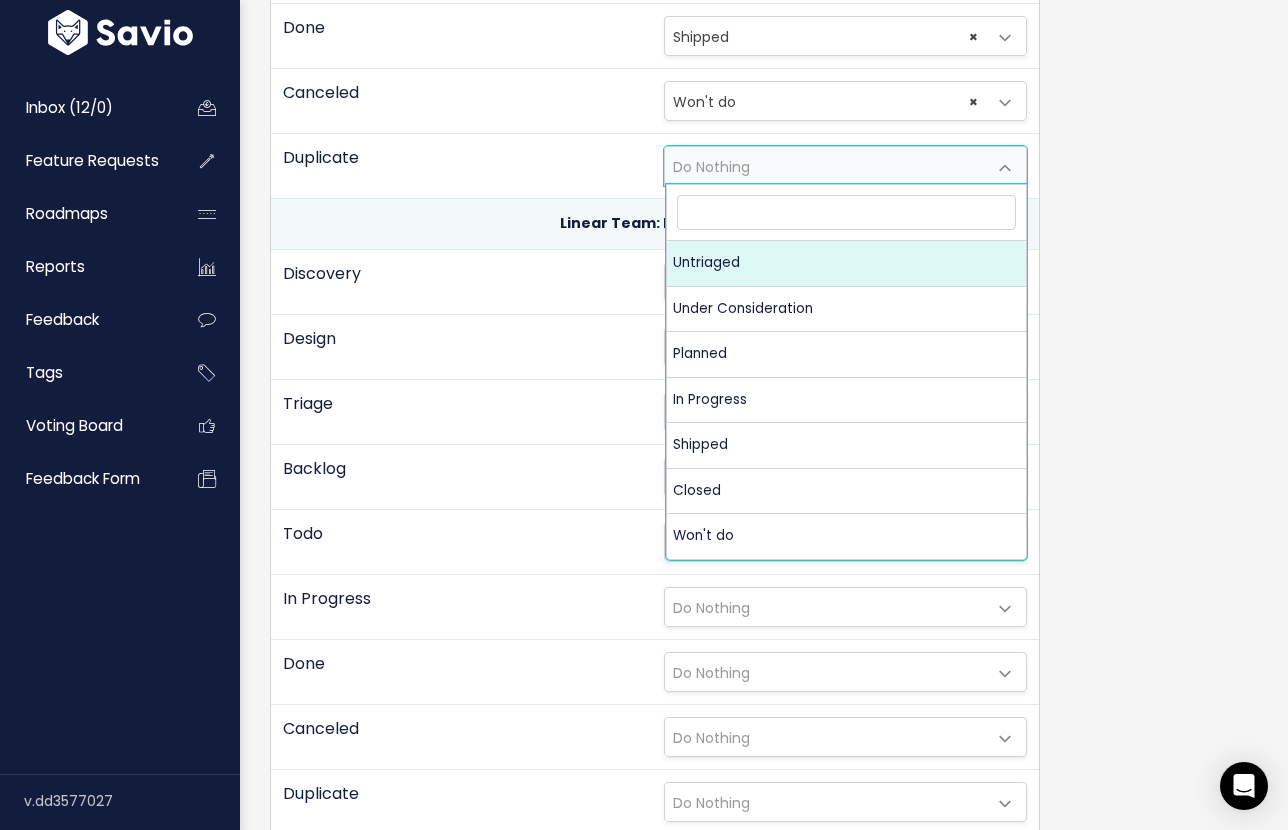 scroll, scrollTop: 632, scrollLeft: 0, axis: vertical 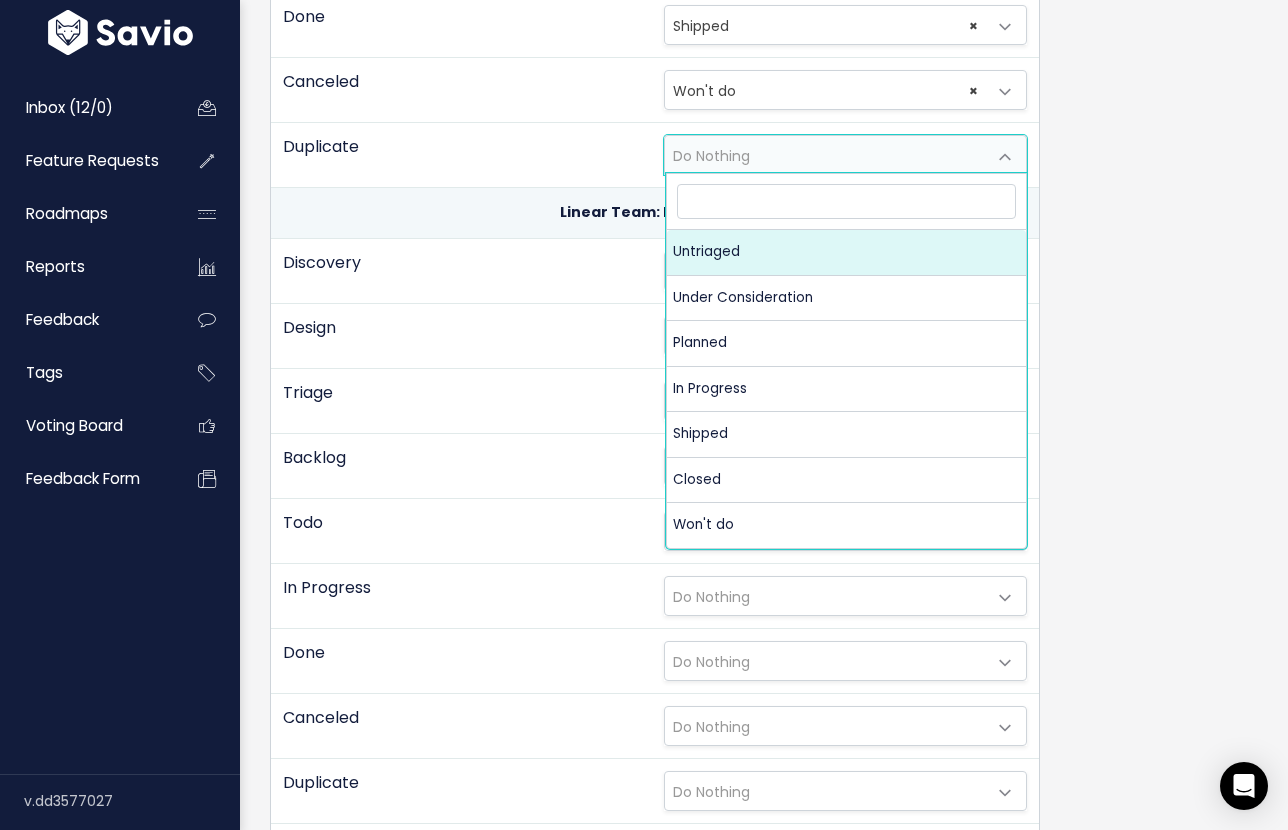 click on "Automatically update Savio feature request status when a linked Linear issue or project changes state.
When a linked Linear issue state changes to...
Change the Savio feature request status to...
Linear Team: GTM
Backlog
Do Nothing
Untriaged
Under Consideration
Planned" at bounding box center (764, 1944) 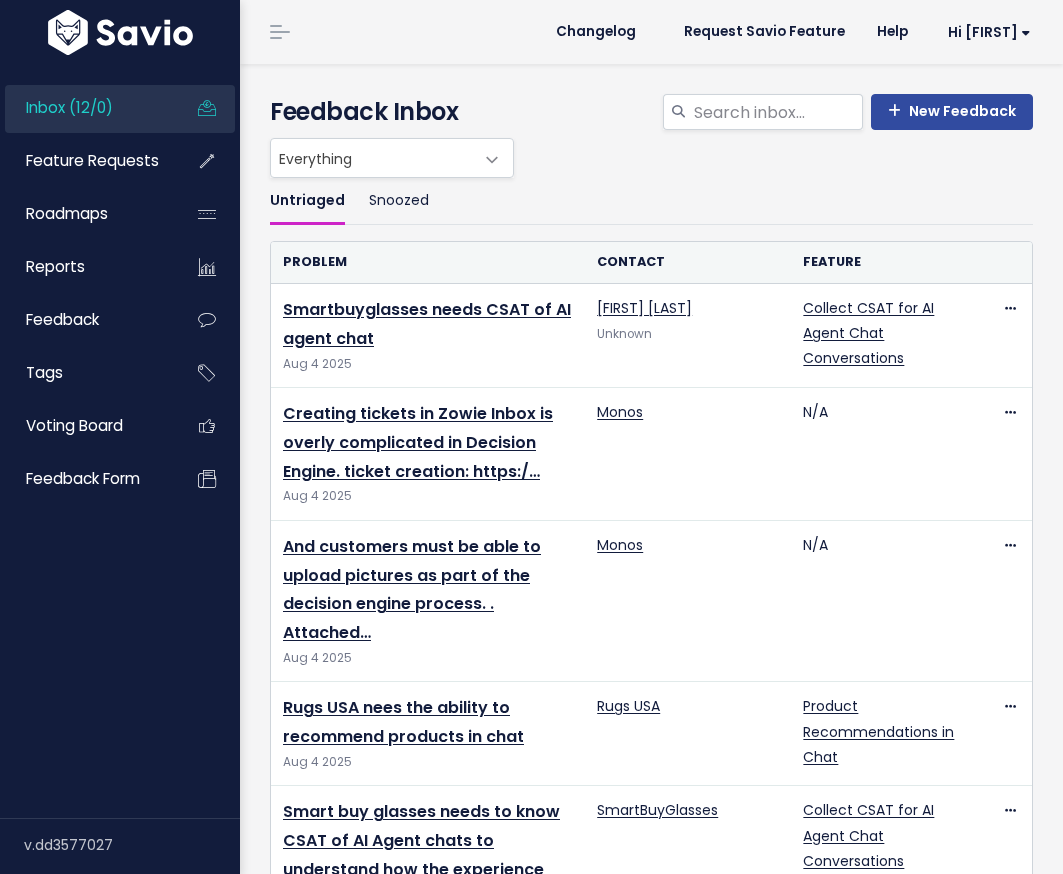 scroll, scrollTop: 0, scrollLeft: 0, axis: both 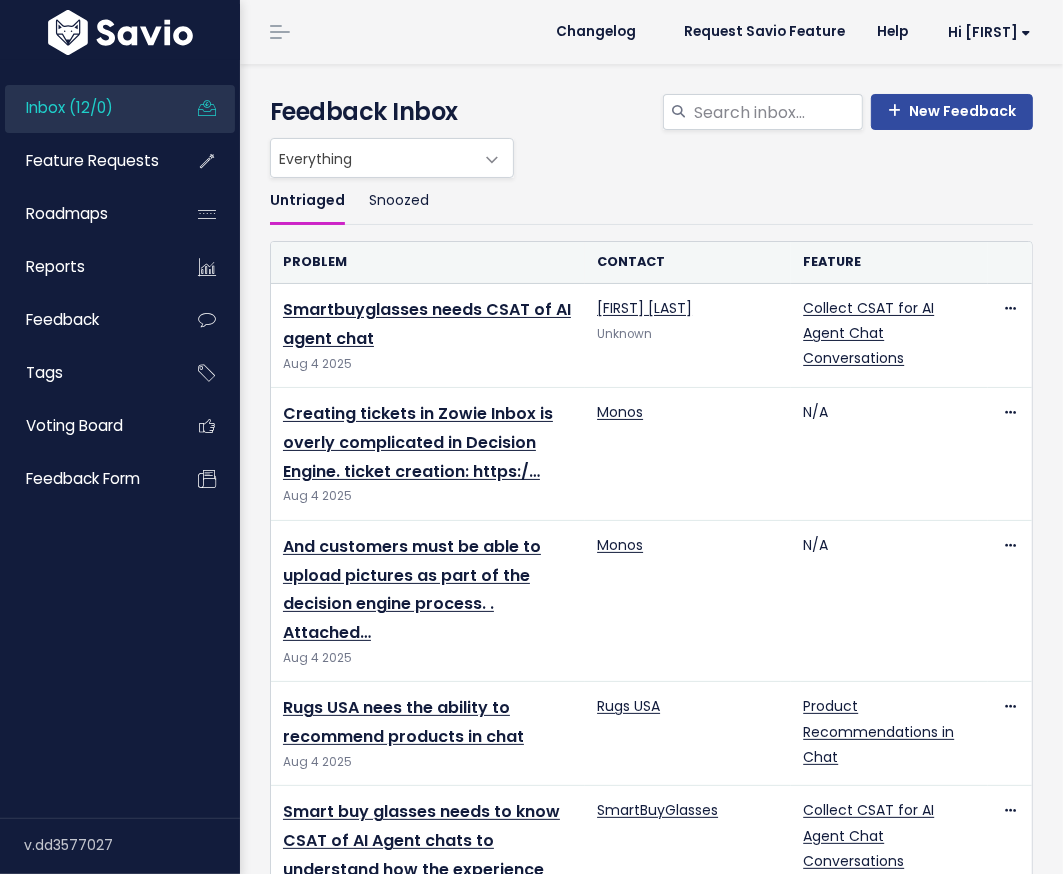 drag, startPoint x: 534, startPoint y: 197, endPoint x: 262, endPoint y: 183, distance: 272.36005 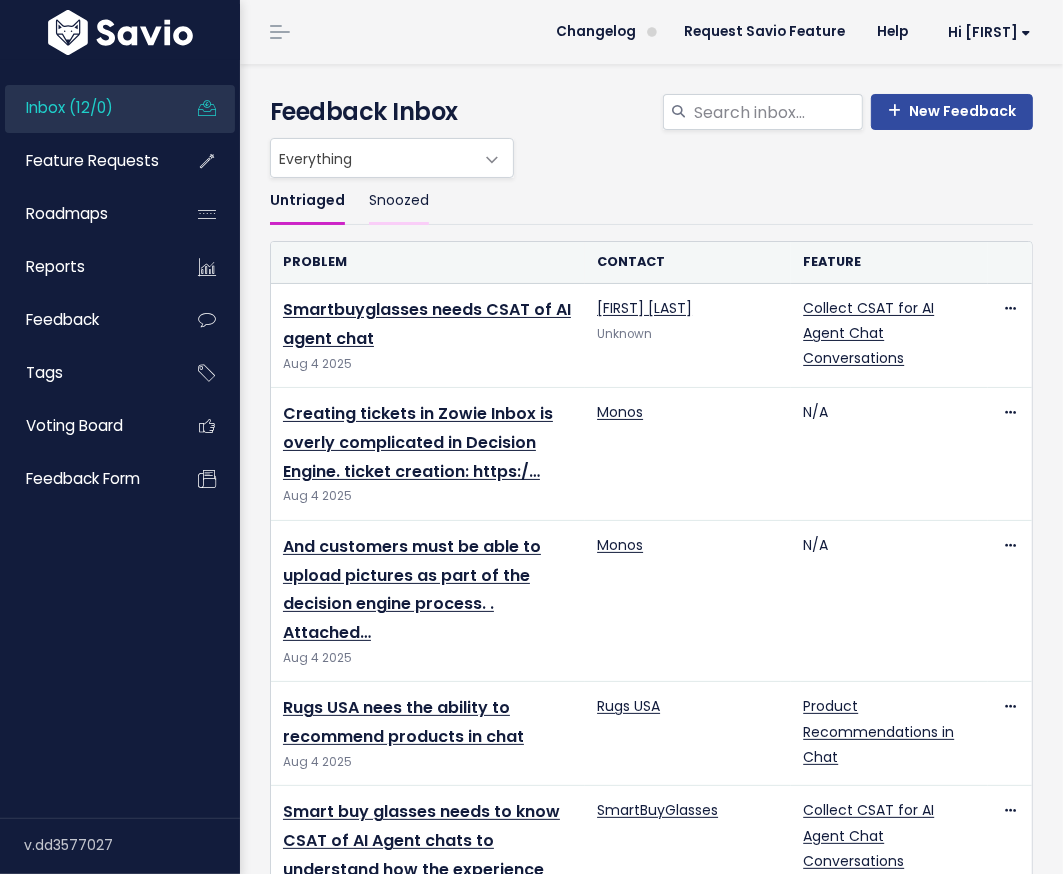 click on "Snoozed" at bounding box center [399, 201] 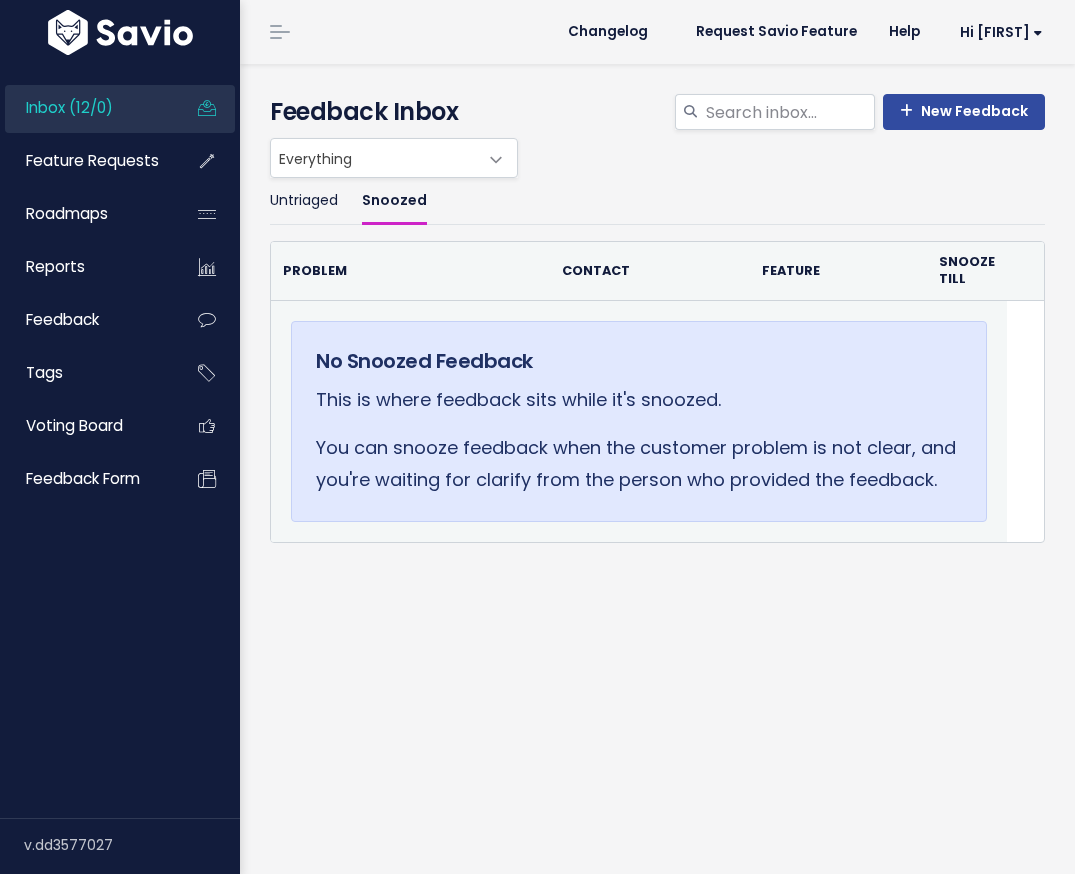scroll, scrollTop: 0, scrollLeft: 0, axis: both 